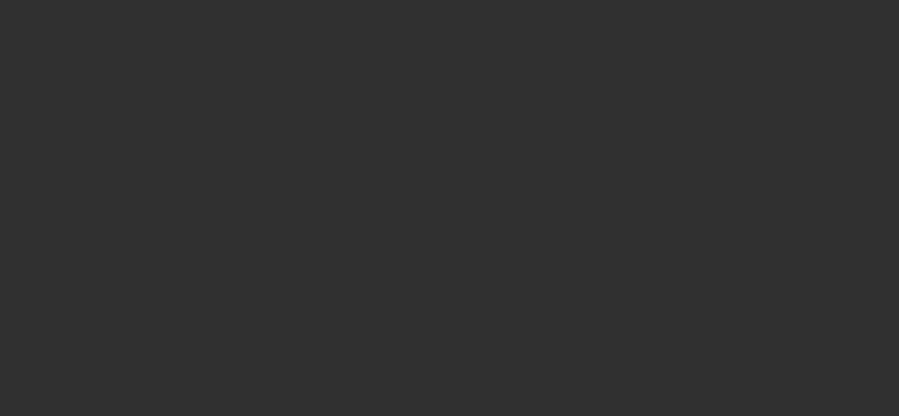 scroll, scrollTop: 0, scrollLeft: 0, axis: both 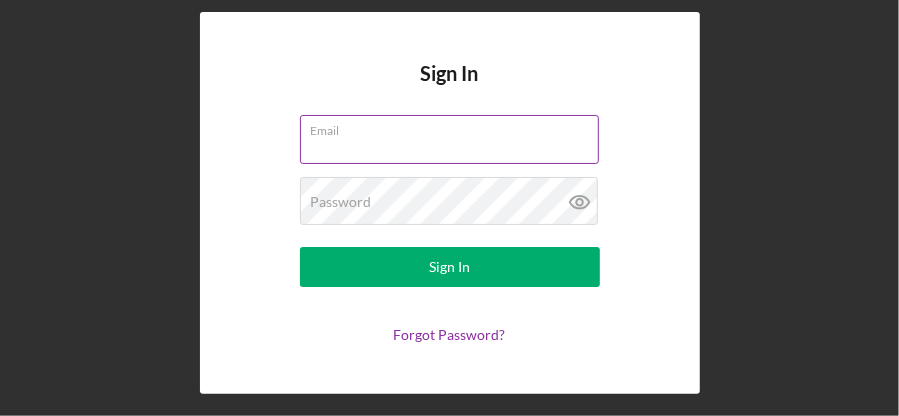 click on "Email" at bounding box center (449, 139) 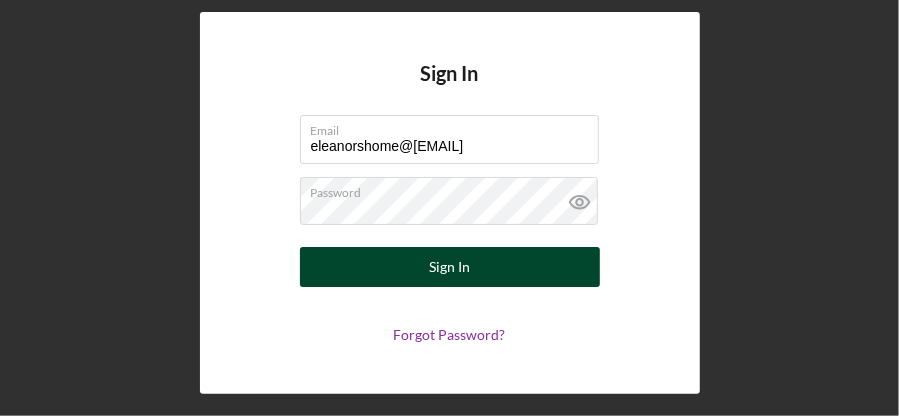 click on "Sign In" at bounding box center (449, 267) 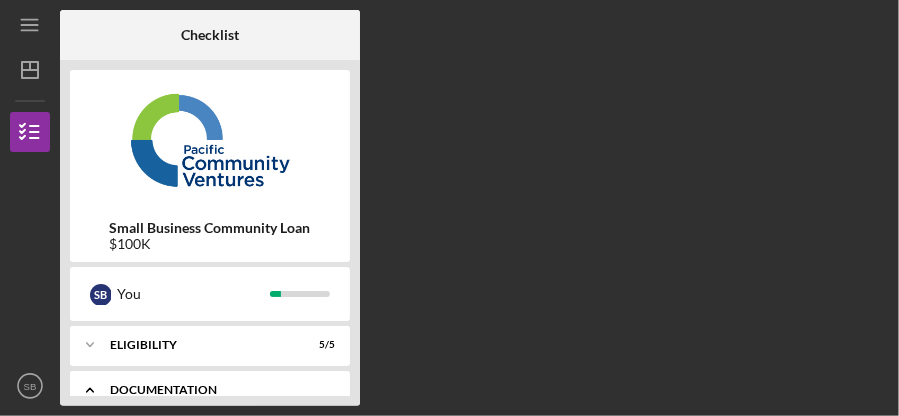 click 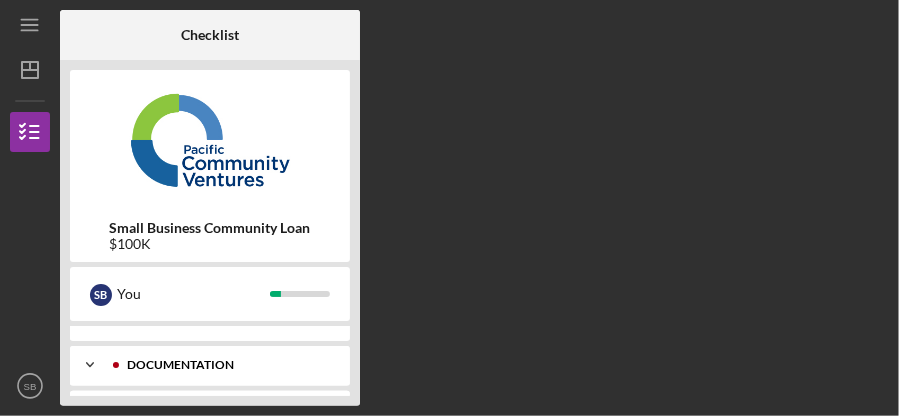 scroll, scrollTop: 15, scrollLeft: 0, axis: vertical 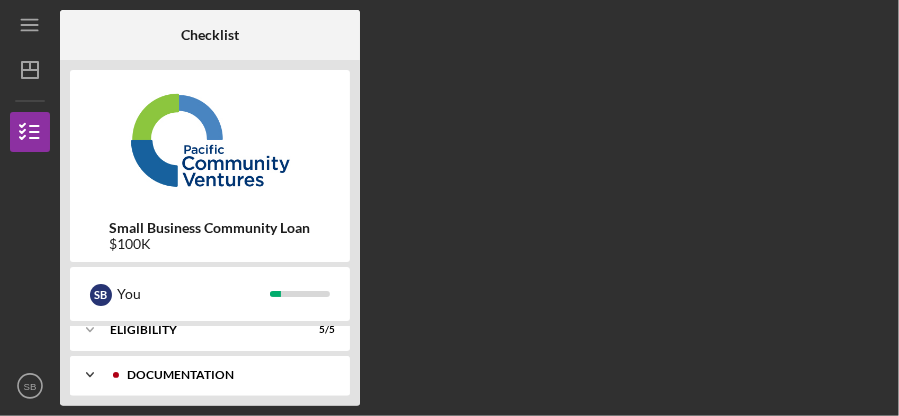 click on "Icon/Expander" 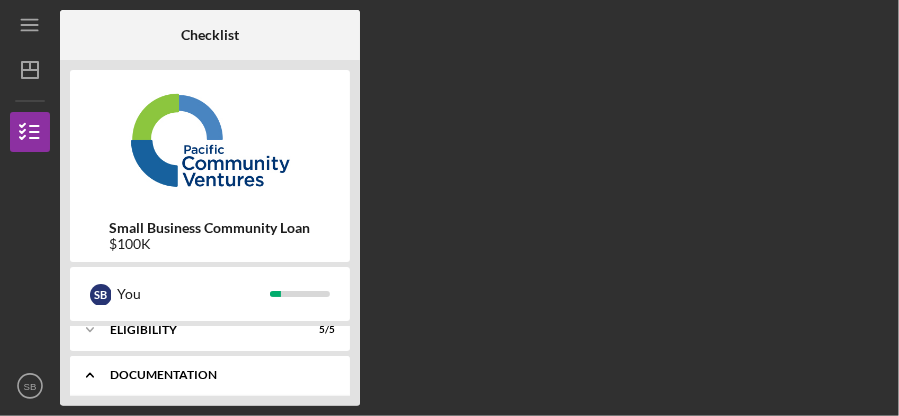 click on "Icon/Expander" 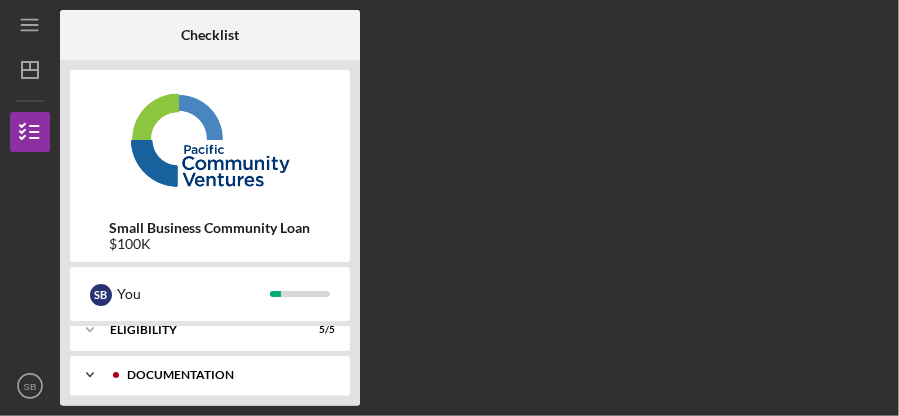 scroll, scrollTop: 115, scrollLeft: 0, axis: vertical 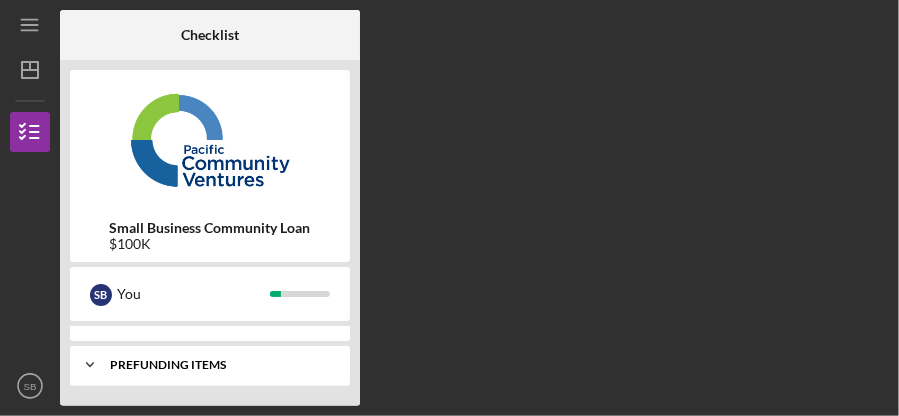 click on "Icon/Expander" 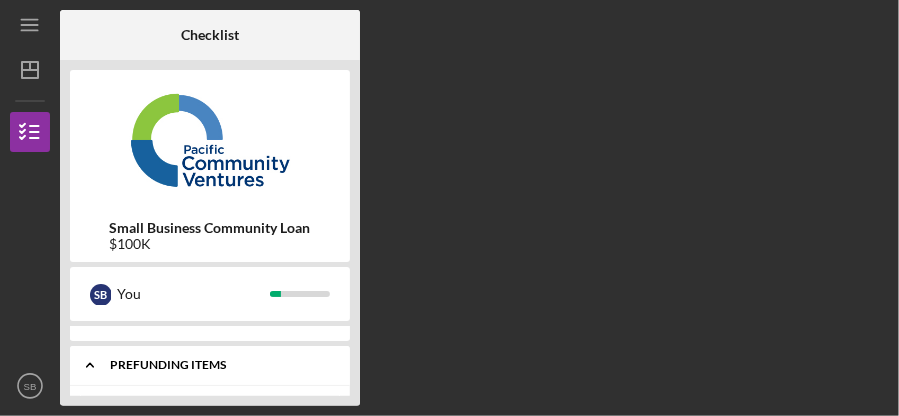 click on "Icon/Expander" 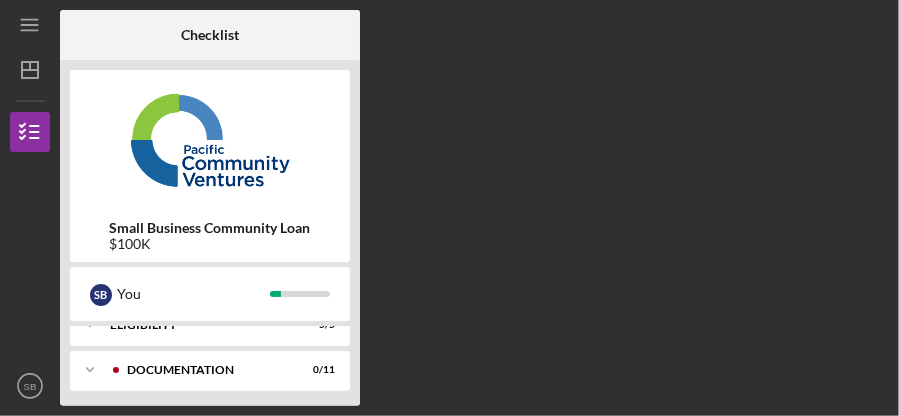 scroll, scrollTop: 0, scrollLeft: 0, axis: both 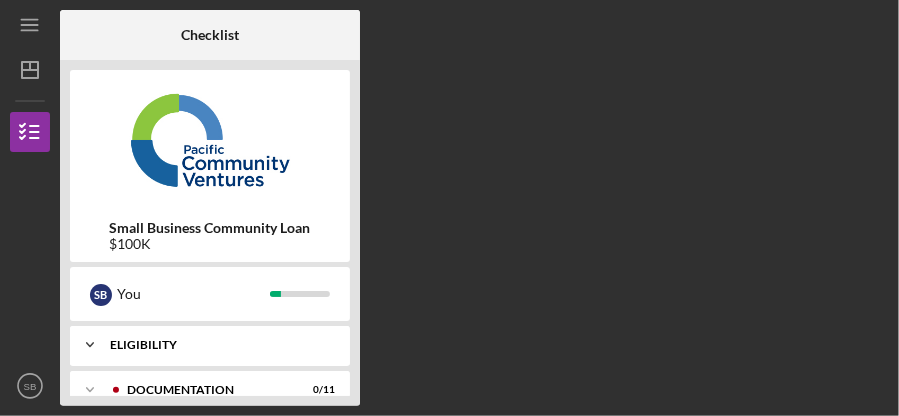 click on "Icon/Expander" 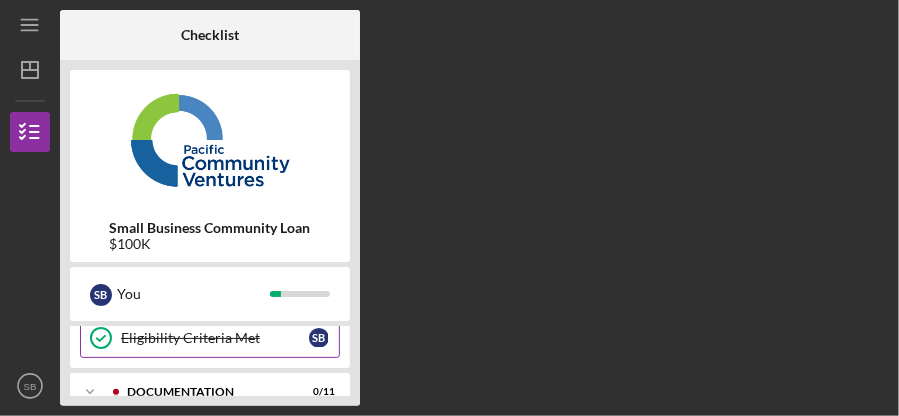 scroll, scrollTop: 200, scrollLeft: 0, axis: vertical 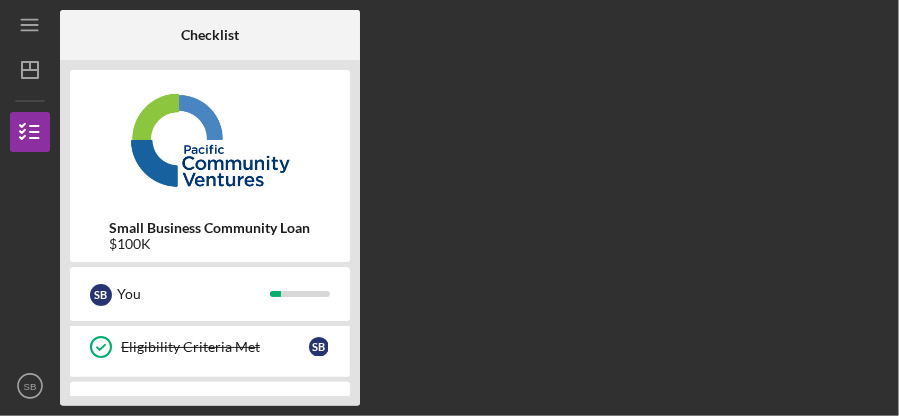 drag, startPoint x: 294, startPoint y: 42, endPoint x: 305, endPoint y: 26, distance: 19.416489 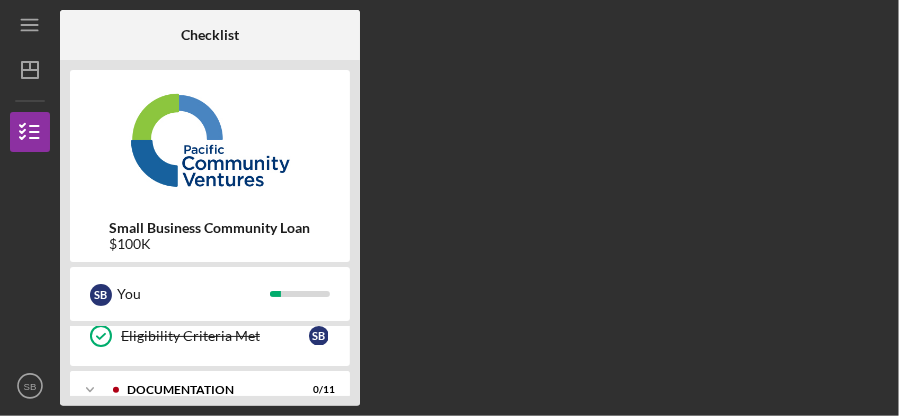 scroll, scrollTop: 200, scrollLeft: 0, axis: vertical 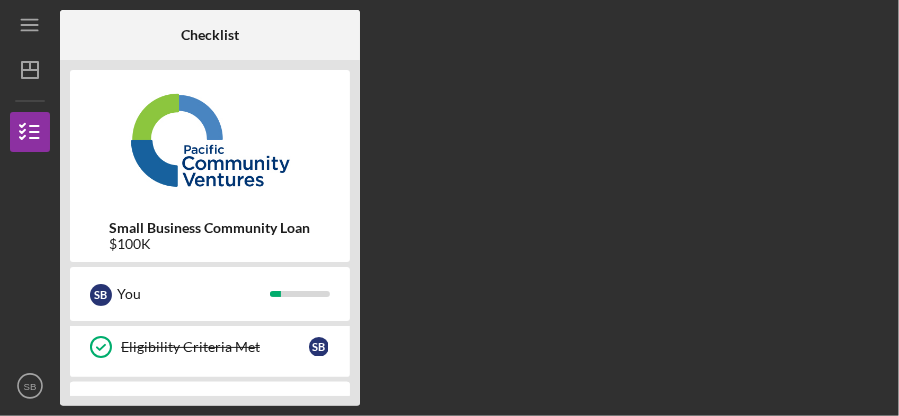 click on "Icon/Expander Documentation 0 / 11" at bounding box center (210, 401) 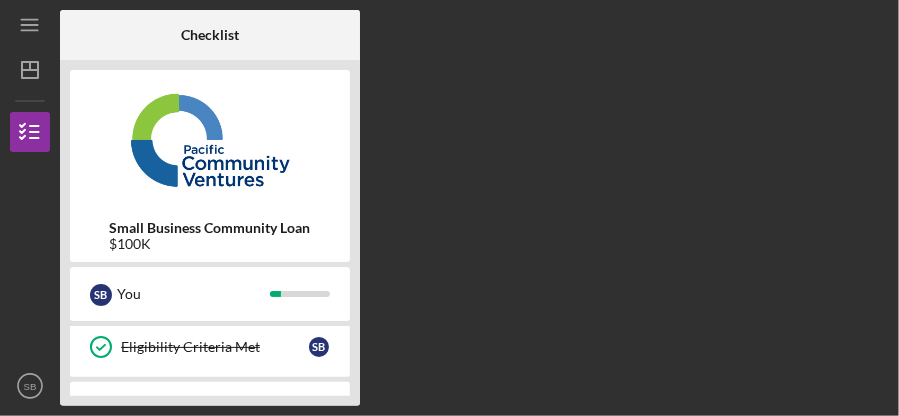 click on "Icon/Expander Documentation 0 / 11" at bounding box center (210, 401) 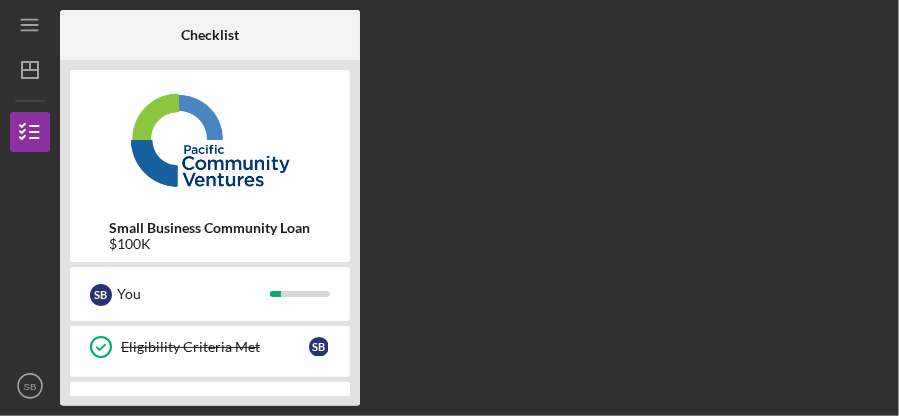 drag, startPoint x: 613, startPoint y: 0, endPoint x: 472, endPoint y: 250, distance: 287.0209 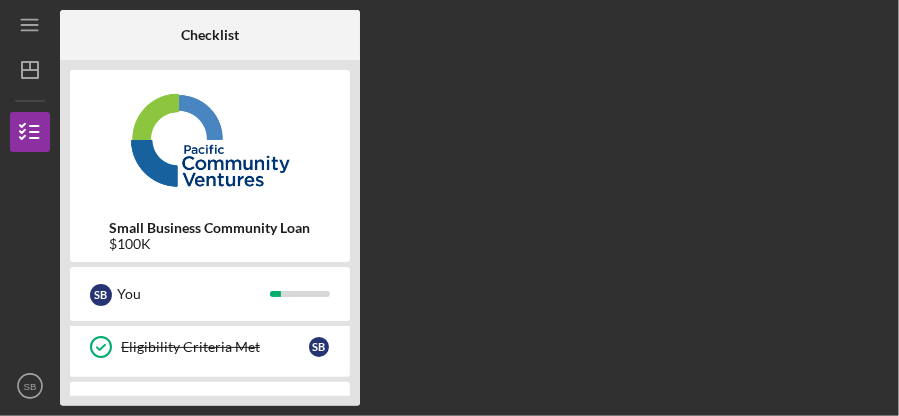 click on "Icon/Expander Documentation 0 / 11" at bounding box center [210, 401] 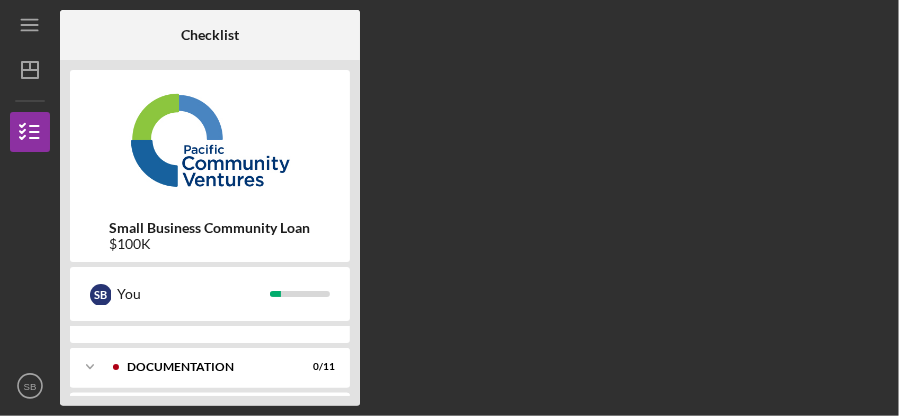scroll, scrollTop: 222, scrollLeft: 0, axis: vertical 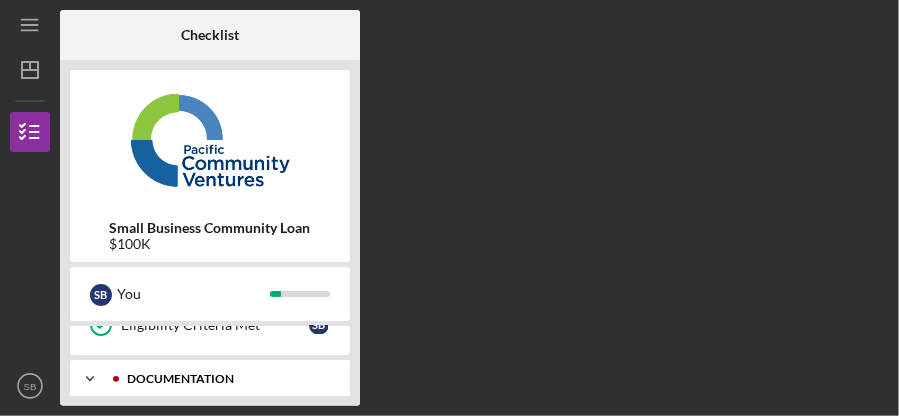 click on "Icon/Expander" 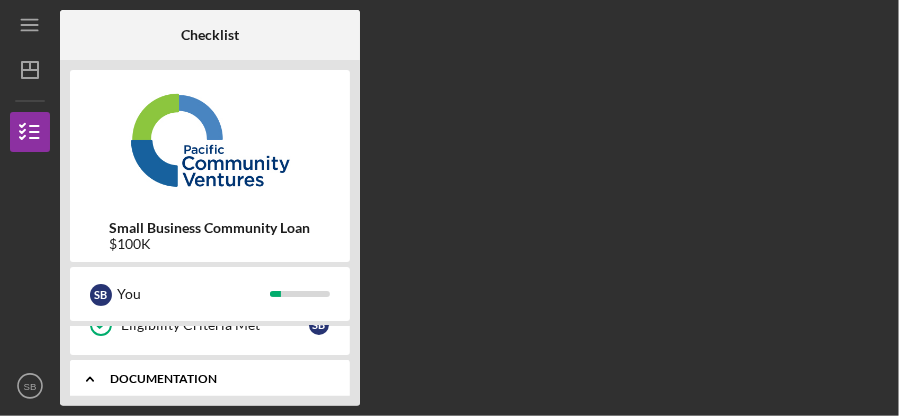 click 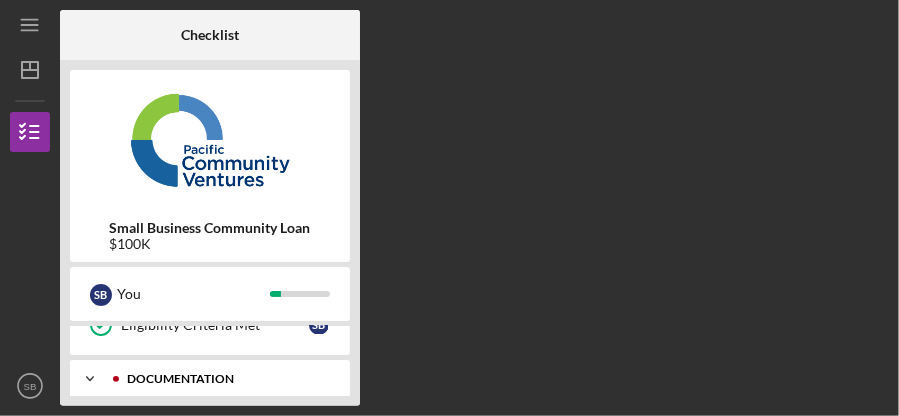 click on "Documentation" at bounding box center (226, 379) 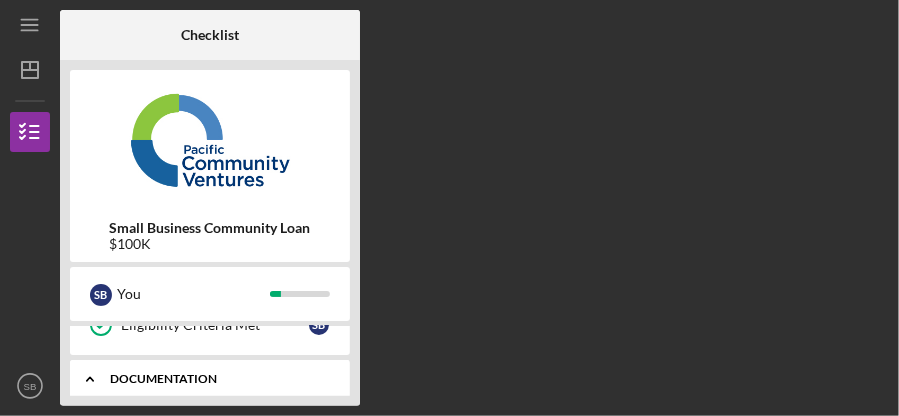 click on "Documentation" at bounding box center [217, 379] 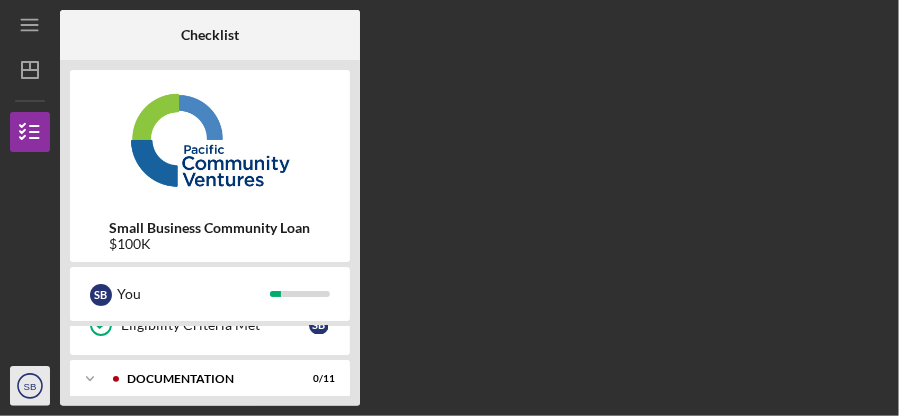 click on "SB" 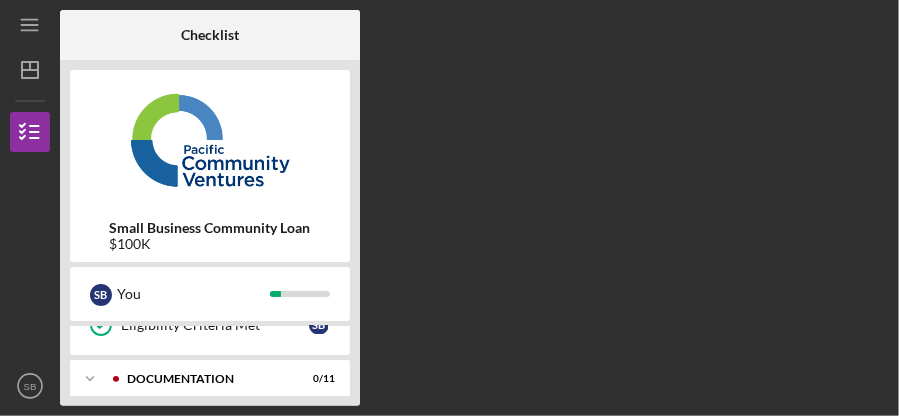 click on "Checklist Small Business Community Loan $100K S B You Icon/Expander Eligibility 5 / 5 Personal Information Personal Information S B Business Information Business Information S B Good Jobs Form Good Jobs Form S B Owner Demographic Data Owner Demographic Data S B Eligibility Criteria Met Eligibility Criteria Met S B Icon/Expander Documentation 0 / 11 Icon/Expander Underwriting 0 / 2 Icon/Expander Prefunding Items 0 / 10" at bounding box center (474, 208) 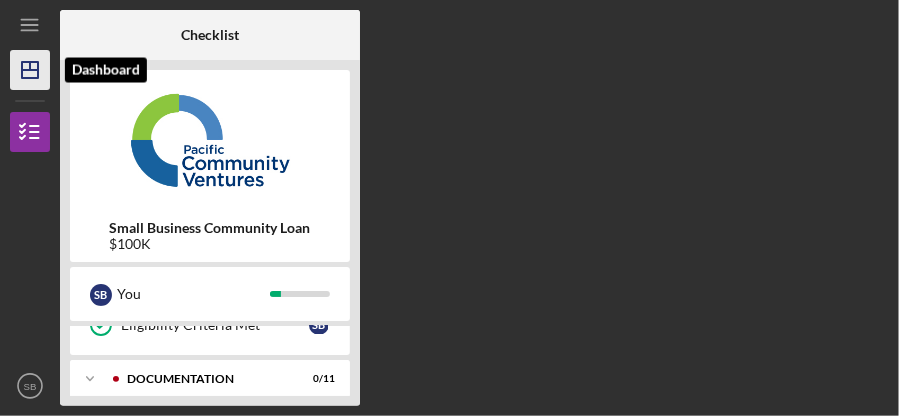 click on "Icon/Dashboard" 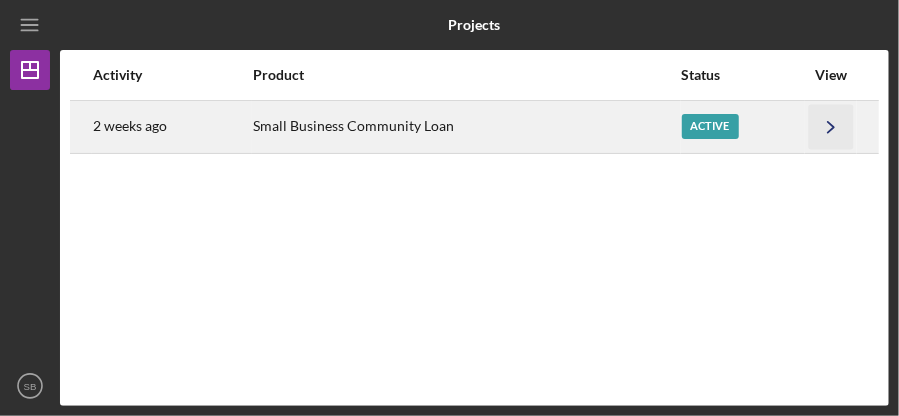 click 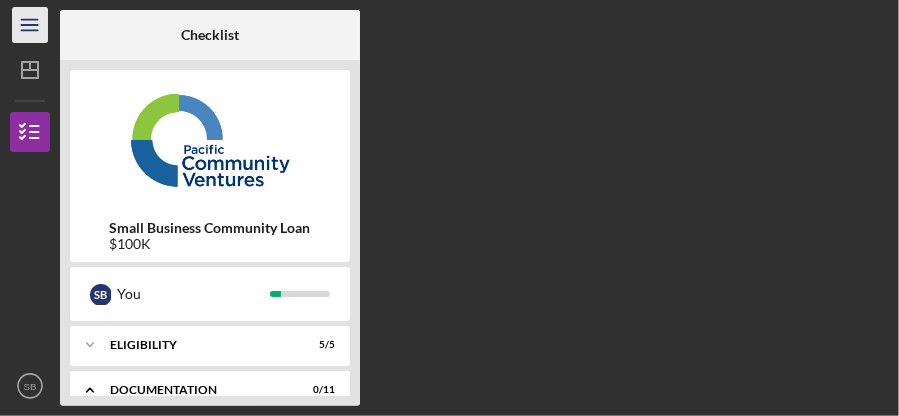 click 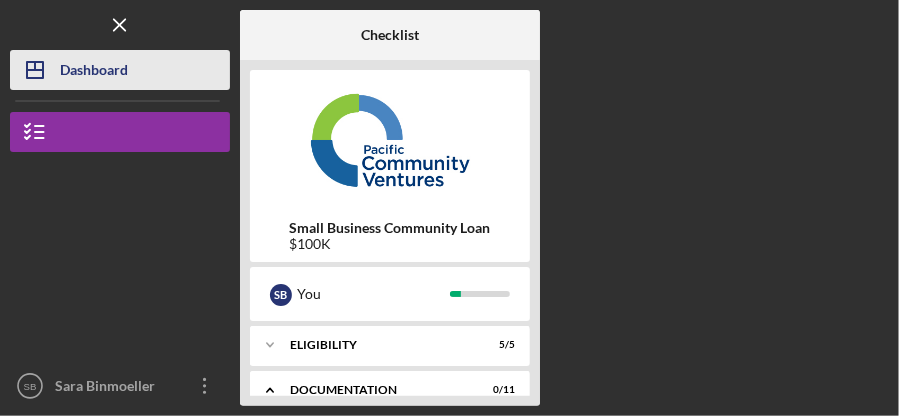 click 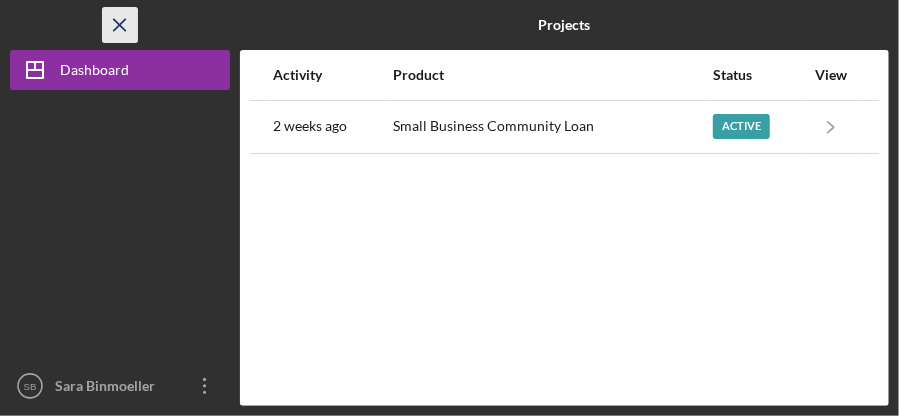 click on "Icon/Menu Close" 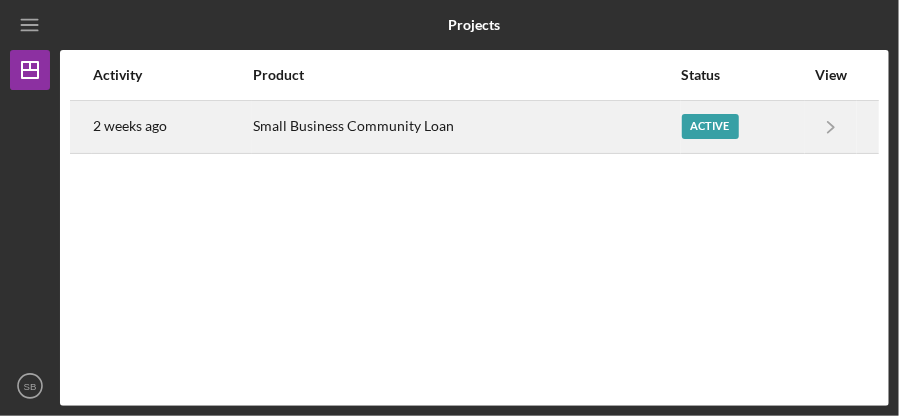 click on "2 weeks ago" at bounding box center [130, 126] 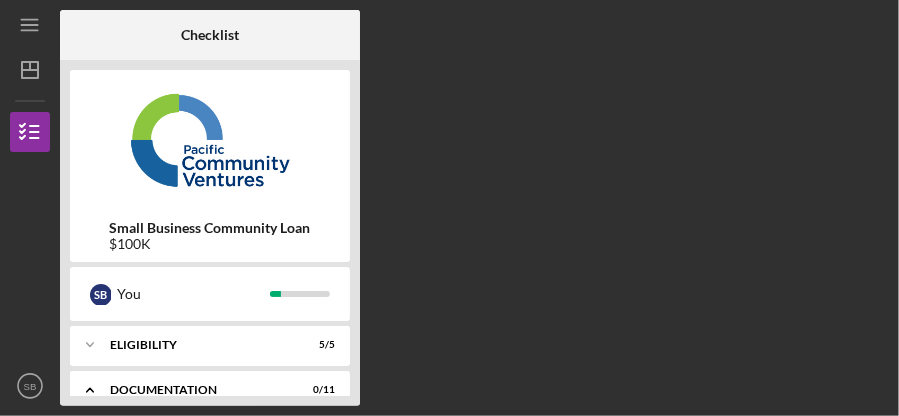 scroll, scrollTop: 100, scrollLeft: 0, axis: vertical 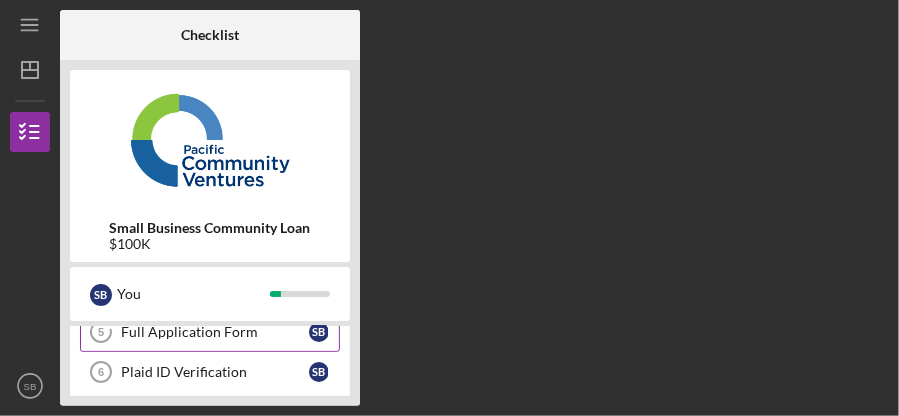 click on "Full Application Form" at bounding box center (215, 332) 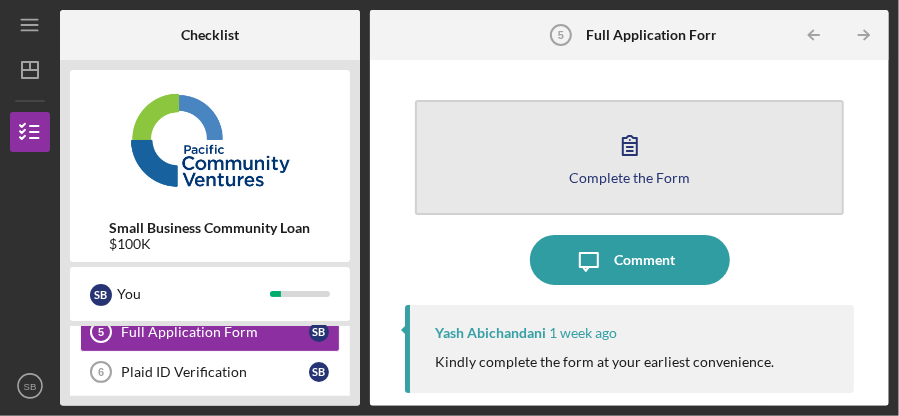 click on "Complete the Form Form" at bounding box center [629, 157] 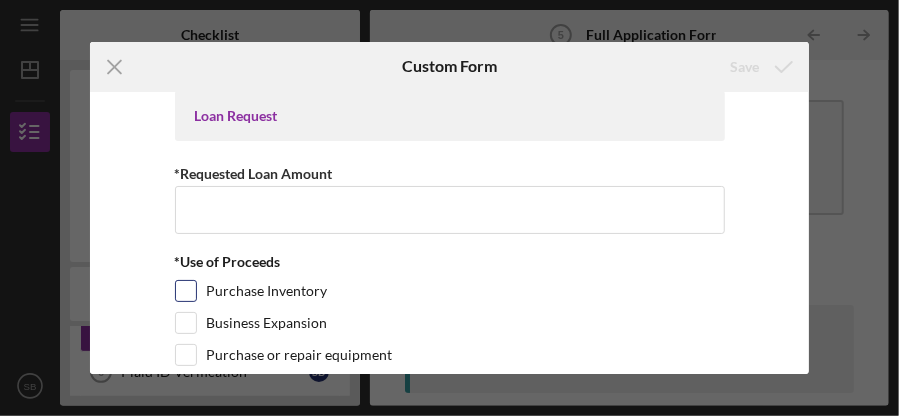 scroll, scrollTop: 0, scrollLeft: 0, axis: both 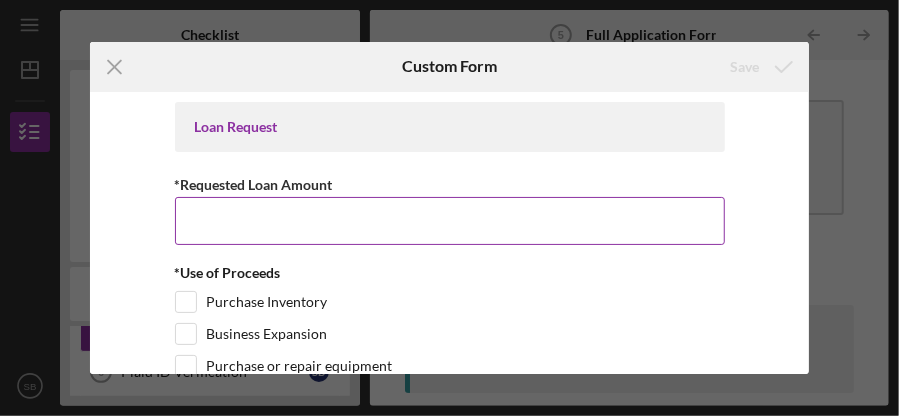 click on "*Requested Loan Amount" at bounding box center (450, 221) 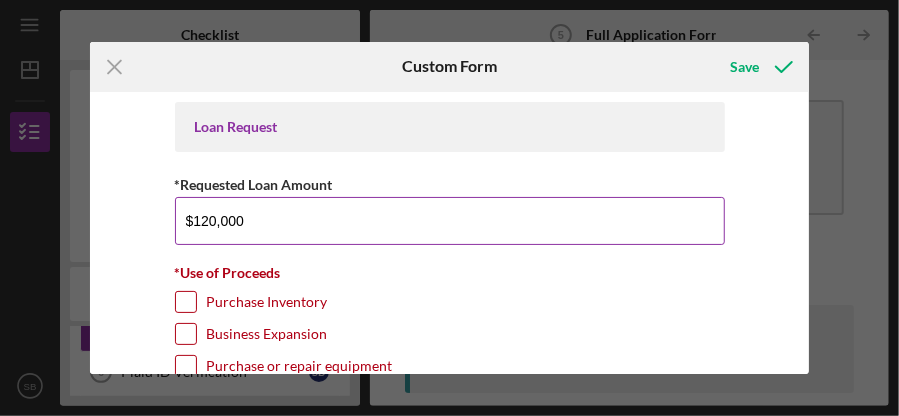 scroll, scrollTop: 100, scrollLeft: 0, axis: vertical 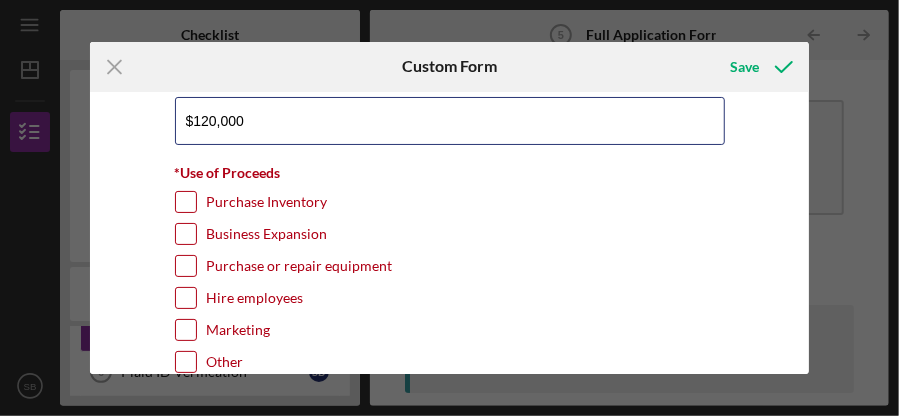type on "$120,000" 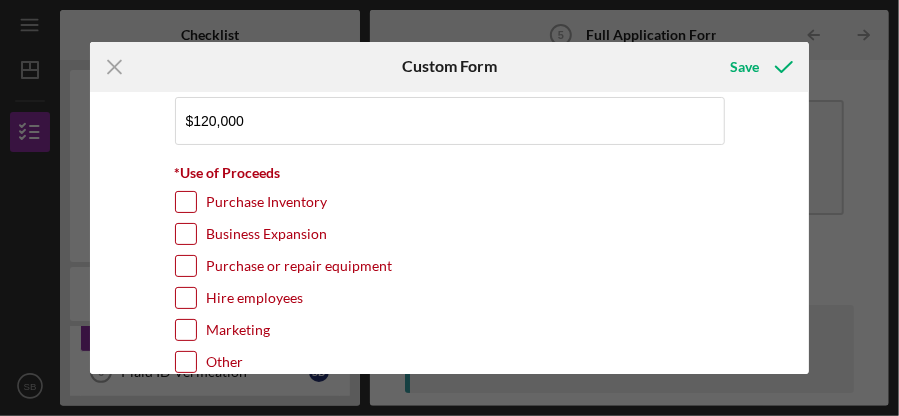 click on "Purchase or repair equipment" at bounding box center (186, 266) 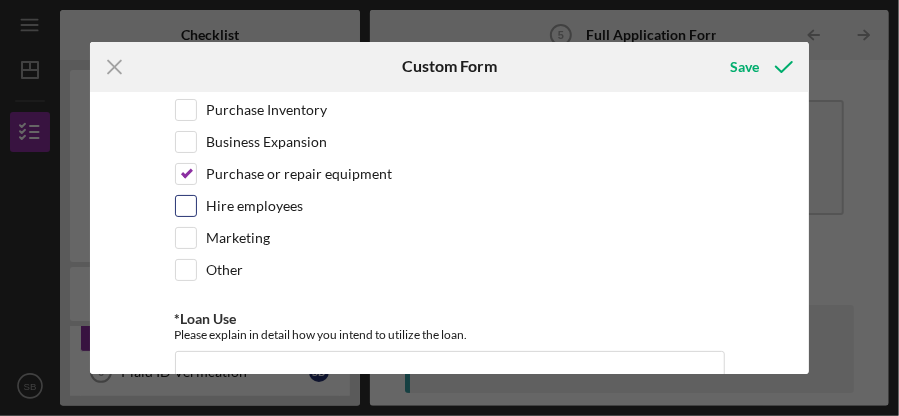 scroll, scrollTop: 200, scrollLeft: 0, axis: vertical 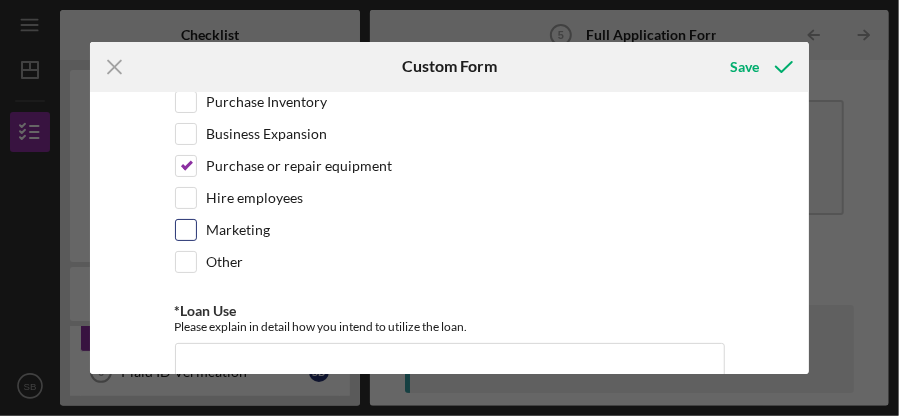 click on "Marketing" at bounding box center (186, 230) 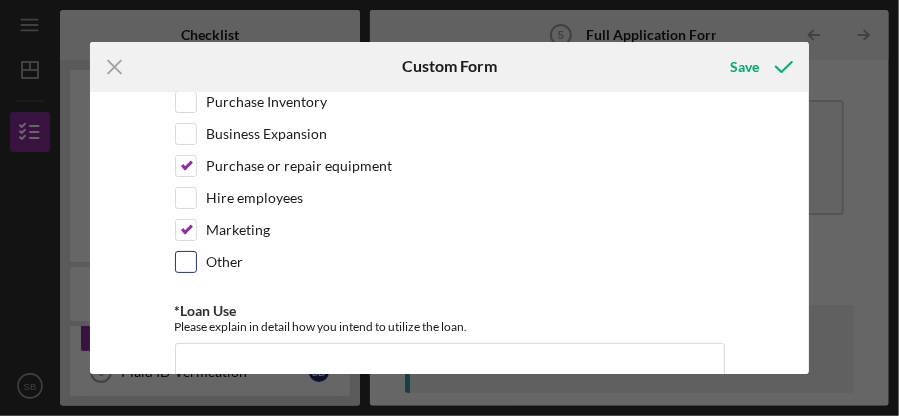 click on "Other" at bounding box center [186, 262] 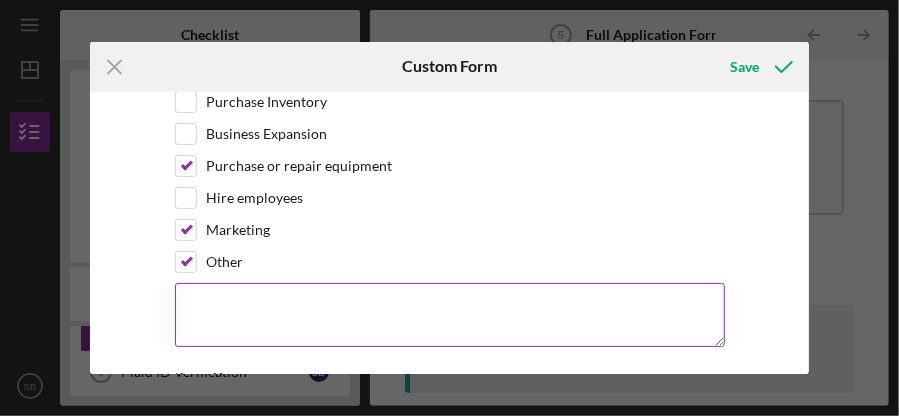 scroll, scrollTop: 100, scrollLeft: 0, axis: vertical 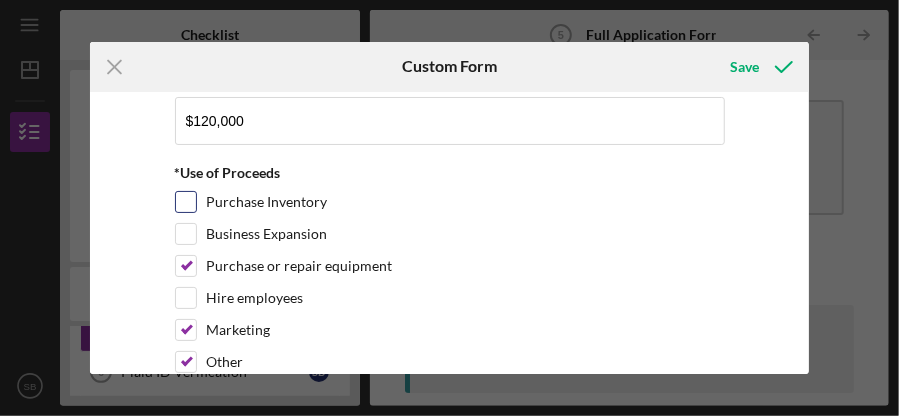 click on "Purchase Inventory" at bounding box center [186, 202] 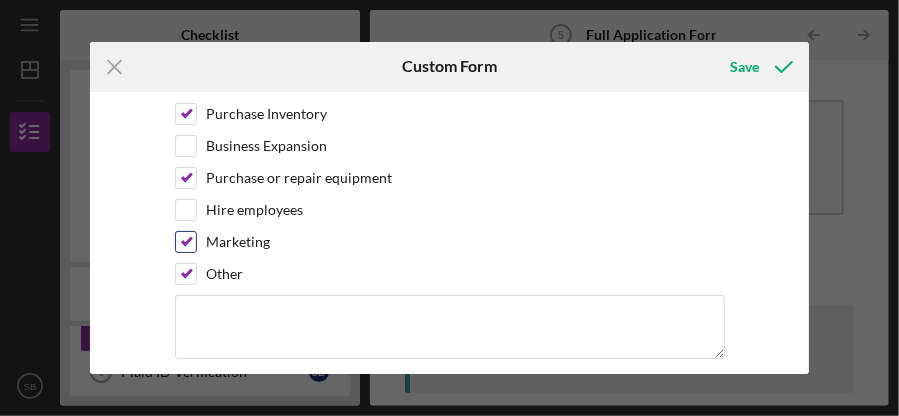 scroll, scrollTop: 200, scrollLeft: 0, axis: vertical 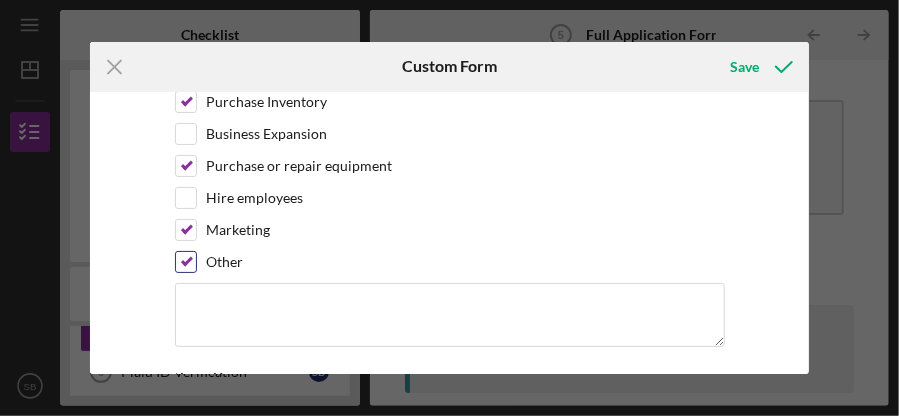 click on "Other" at bounding box center [186, 262] 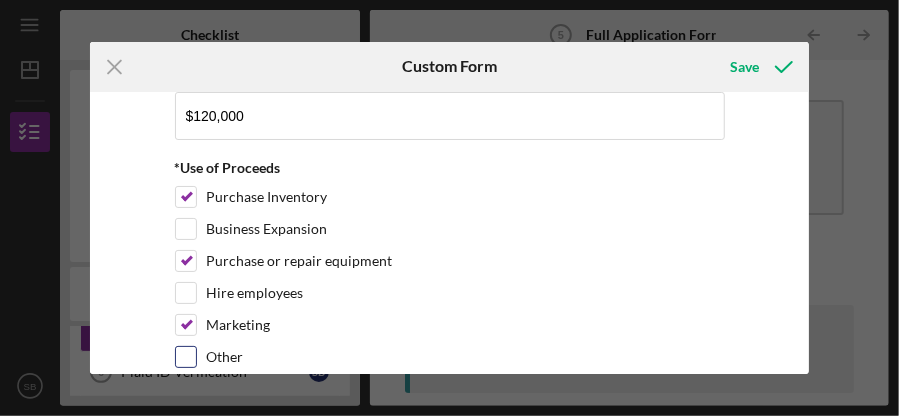 scroll, scrollTop: 100, scrollLeft: 0, axis: vertical 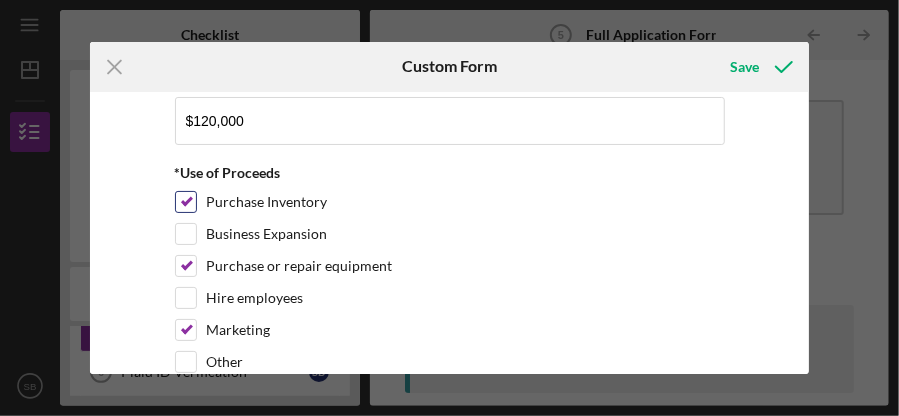 click on "Purchase Inventory" at bounding box center (186, 202) 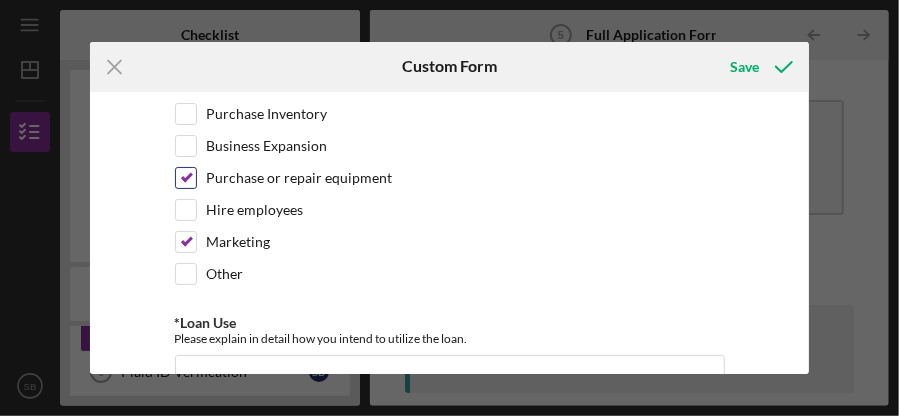 scroll, scrollTop: 200, scrollLeft: 0, axis: vertical 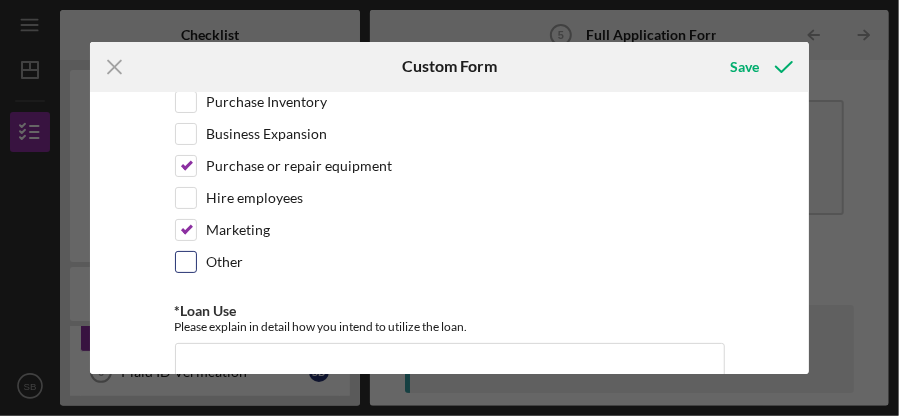 click on "Other" at bounding box center [186, 262] 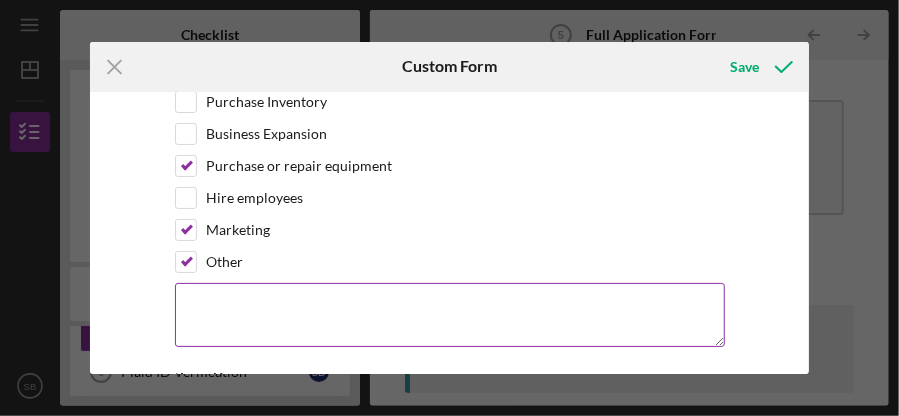 click at bounding box center [450, 315] 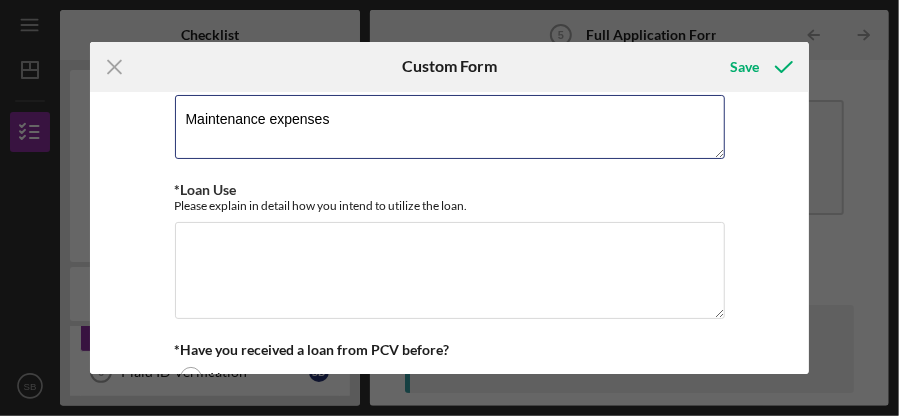 scroll, scrollTop: 400, scrollLeft: 0, axis: vertical 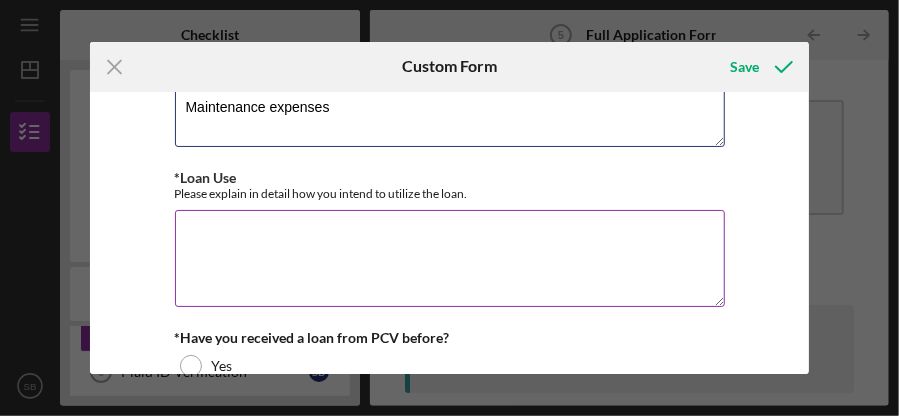 type on "Maintenance expenses" 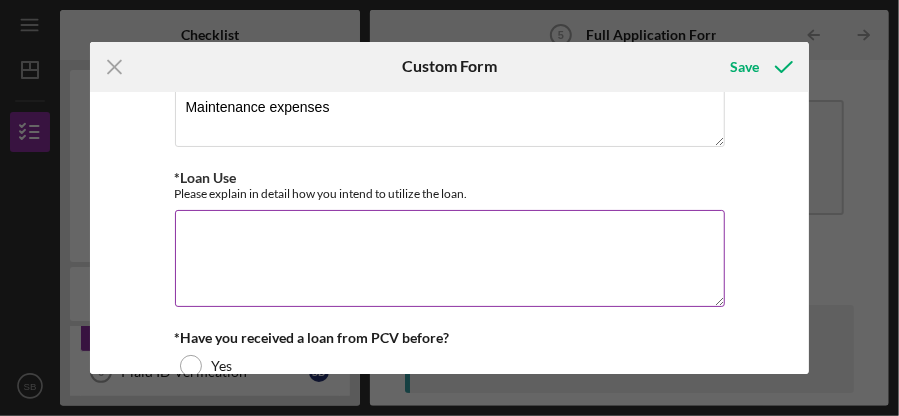 click on "*Loan Use" at bounding box center (450, 258) 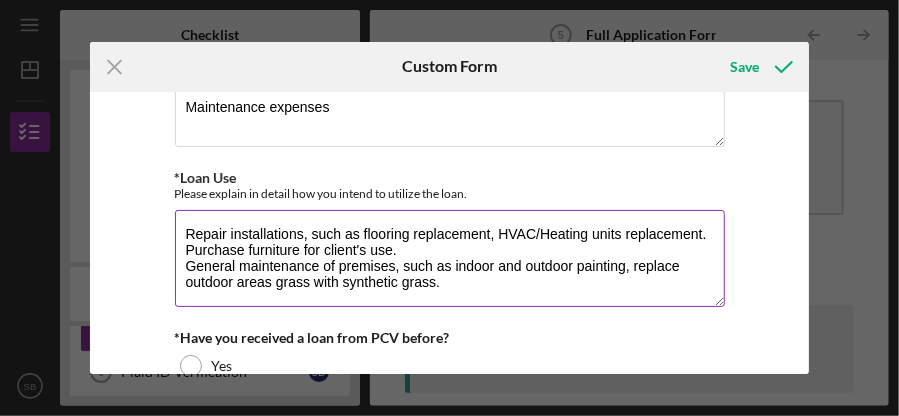 click on "Repair installations, such as flooring replacement, HVAC/Heating units replacement.
Purchase furniture for client's use.
General maintenance of premises, such as indoor and outdoor painting, replace outdoor areas grass with synthetic grass." at bounding box center [450, 258] 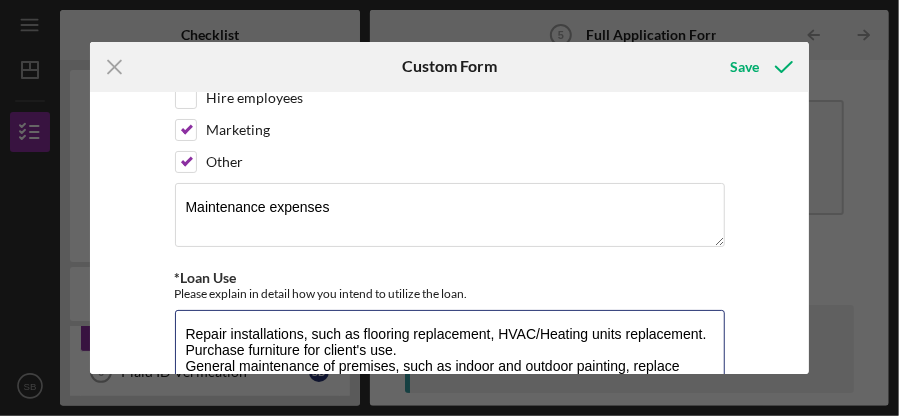 scroll, scrollTop: 400, scrollLeft: 0, axis: vertical 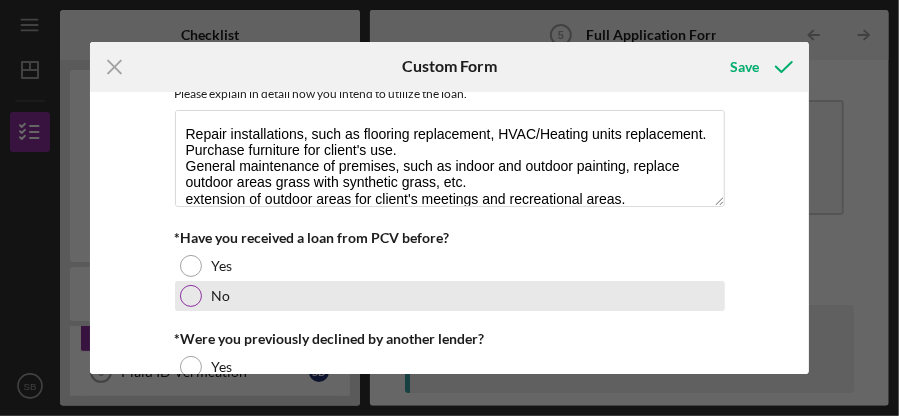 click at bounding box center [191, 296] 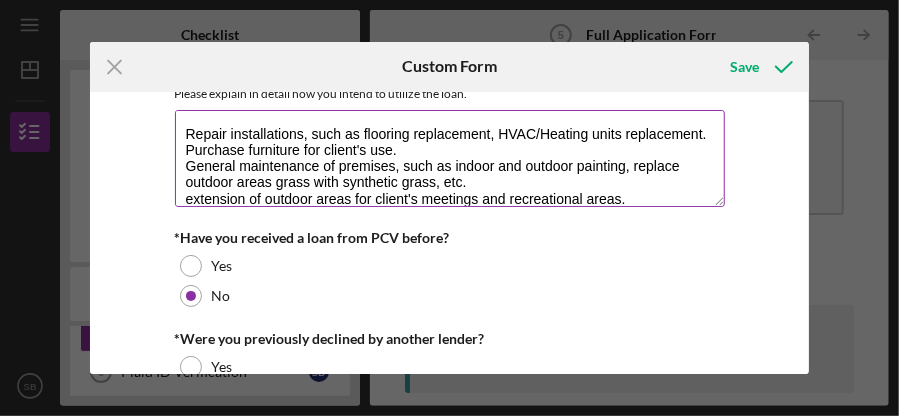 click on "Repair installations, such as flooring replacement, HVAC/Heating units replacement.
Purchase furniture for client's use.
General maintenance of premises, such as indoor and outdoor painting, replace outdoor areas grass with synthetic grass, etc.
extension of outdoor areas for client's meetings and recreational areas." at bounding box center (450, 158) 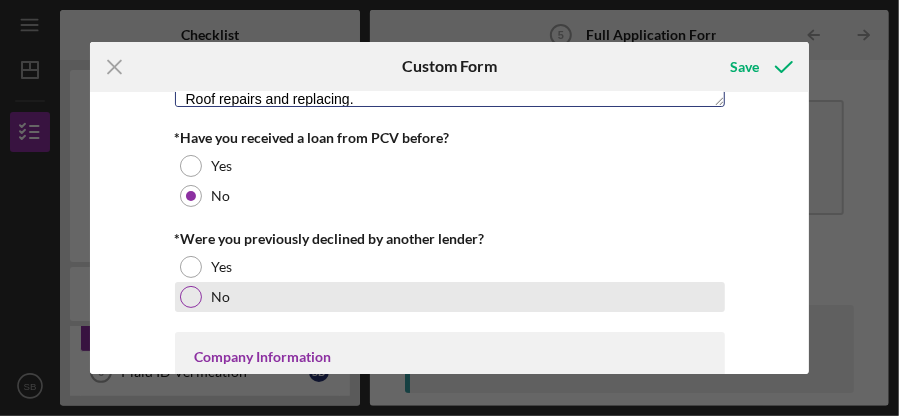 scroll, scrollTop: 700, scrollLeft: 0, axis: vertical 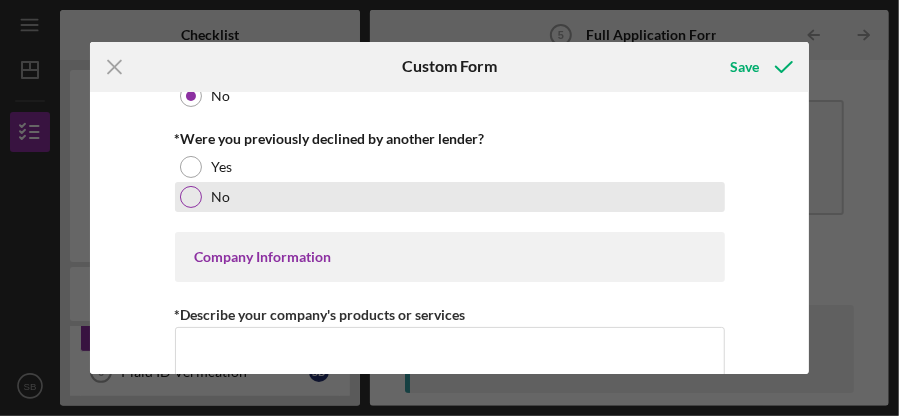 type on "Repair installations, such as flooring replacement, HVAC/Heating units replacement.
Purchase furniture for client's use.
General maintenance of premises, such as indoor and outdoor painting, replace outdoor areas grass with synthetic grass, etc.
extension of outdoor areas for client's meetings and recreational areas.
Roof repairs and replacing." 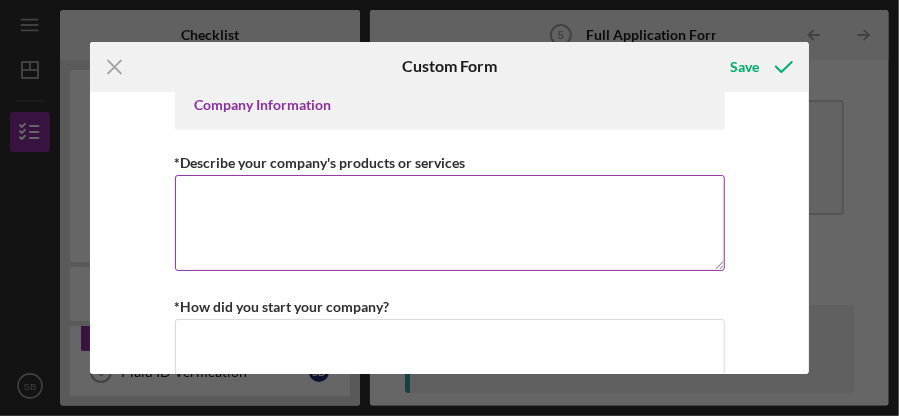 scroll, scrollTop: 900, scrollLeft: 0, axis: vertical 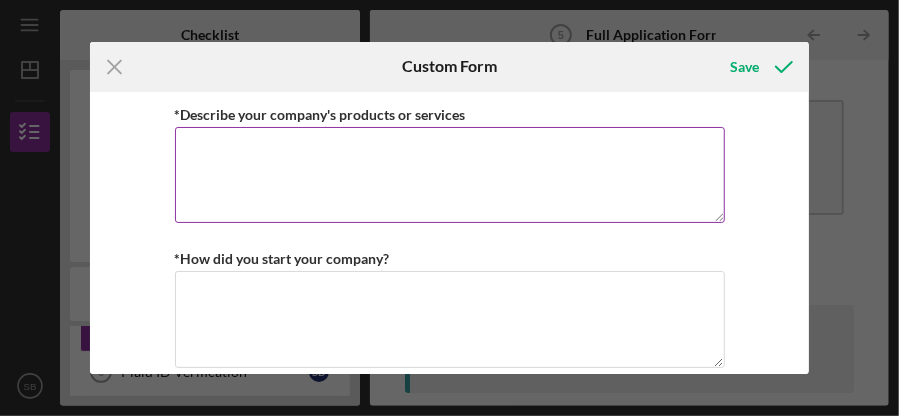 click on "*Describe your company's products or services" at bounding box center (450, 175) 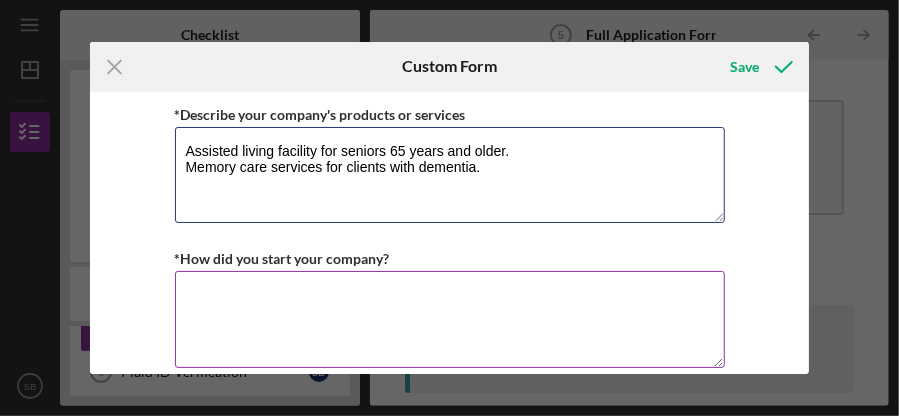 scroll, scrollTop: 1000, scrollLeft: 0, axis: vertical 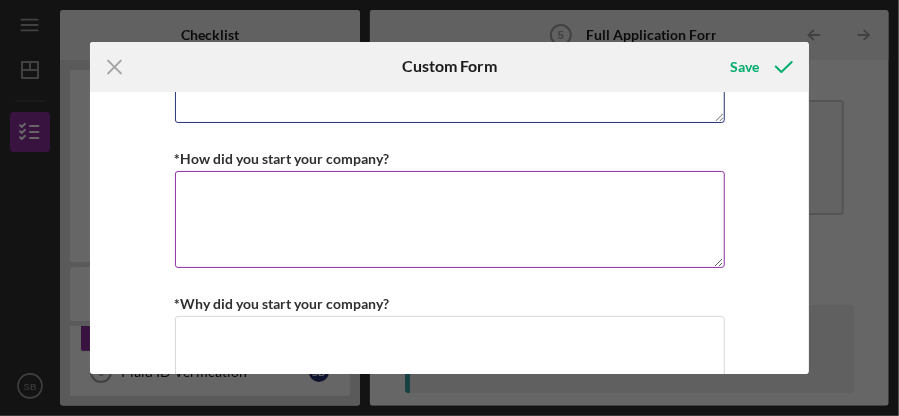type on "Assisted living facility for seniors 65 years and older.
Memory care services for clients with dementia." 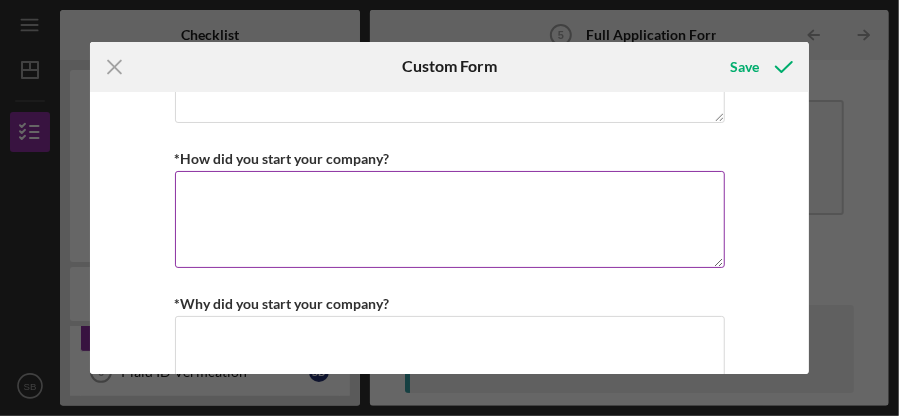 click on "*How did you start your company?" at bounding box center [450, 219] 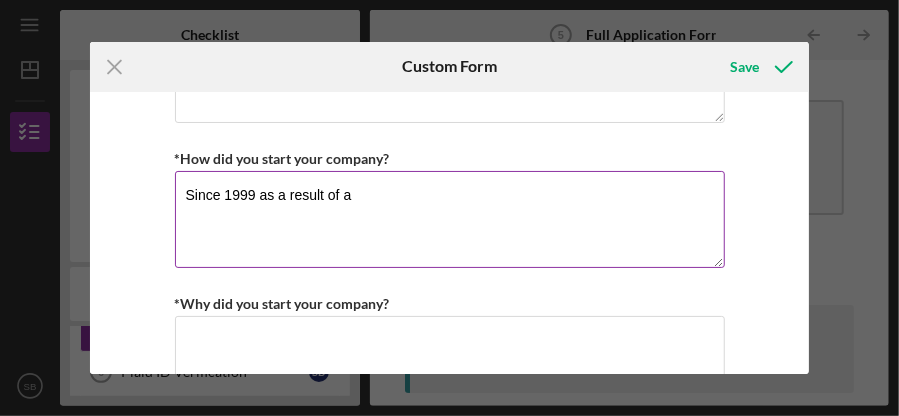 click on "Since 1999 as a result of a" at bounding box center [450, 219] 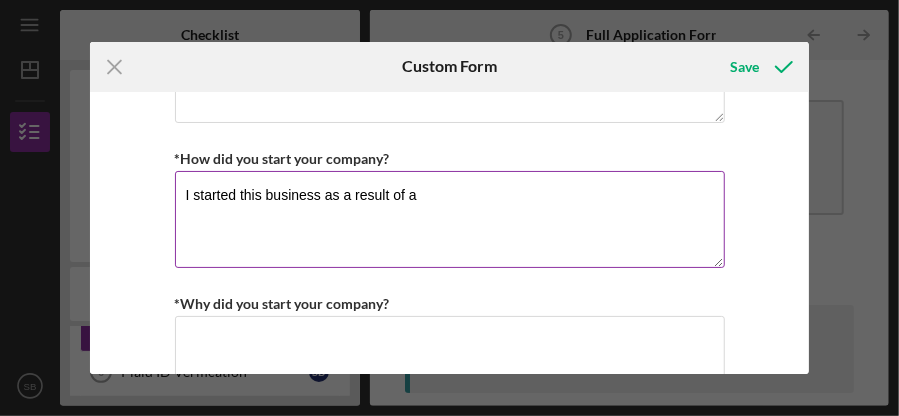 click on "I started this business as a result of a" at bounding box center (450, 219) 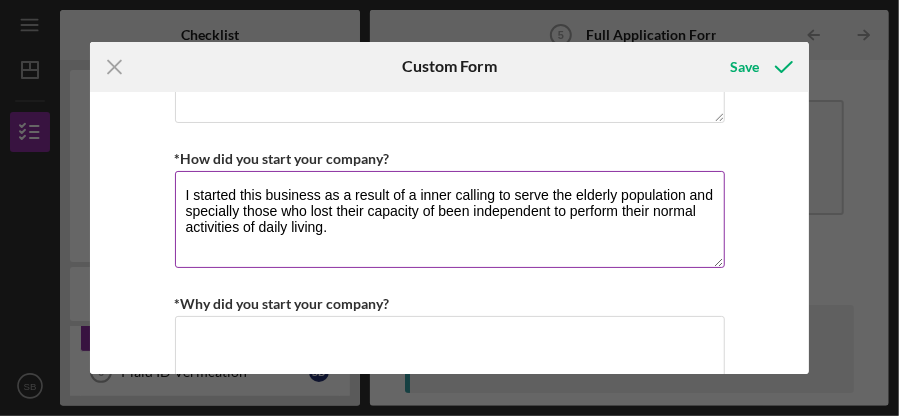 click on "I started this business as a result of a inner calling to serve the elderly population and specially those who lost their capacity of been independent to perform their normal activities of daily living." at bounding box center (450, 219) 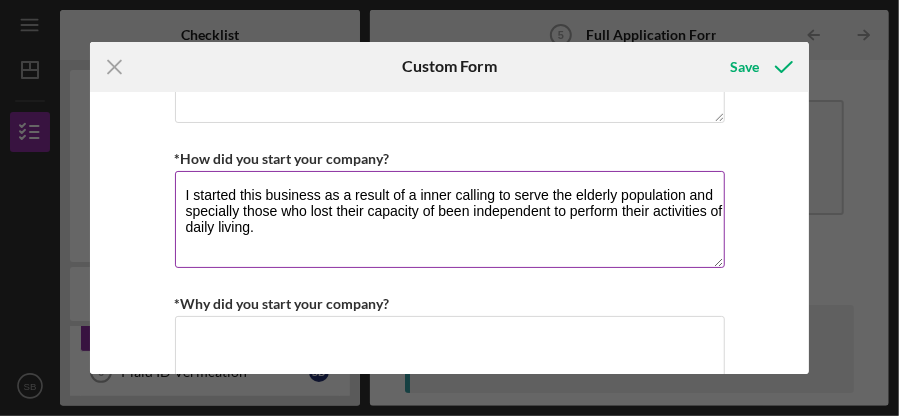 click on "I started this business as a result of a inner calling to serve the elderly population and specially those who lost their capacity of been independent to perform their activities of daily living." at bounding box center [450, 219] 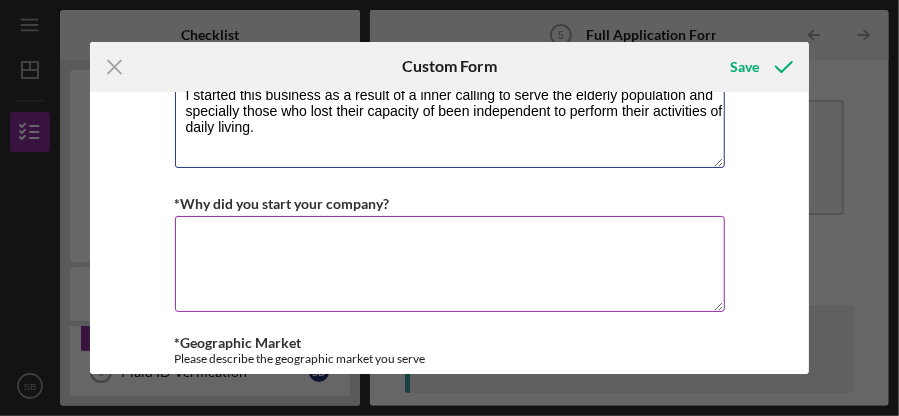 scroll, scrollTop: 1000, scrollLeft: 0, axis: vertical 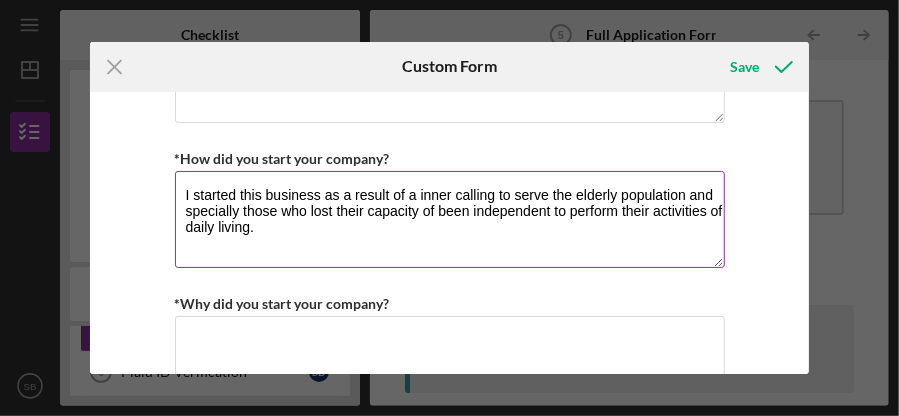 drag, startPoint x: 180, startPoint y: 184, endPoint x: 252, endPoint y: 227, distance: 83.86298 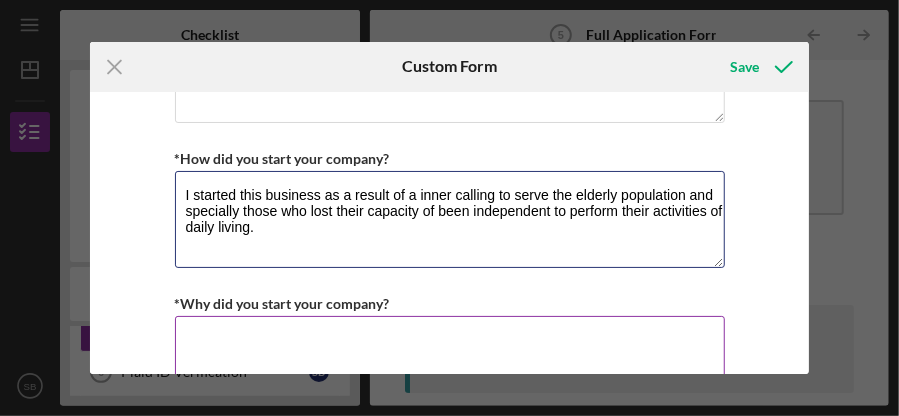 type on "I started this business as a result of a inner calling to serve the elderly population and specially those who lost their capacity of been independent to perform their activities of daily living." 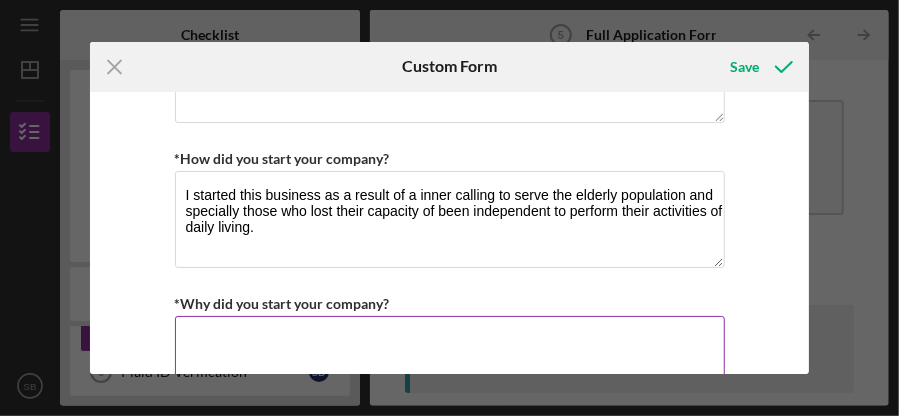 click on "*Why did you start your company?" at bounding box center [450, 364] 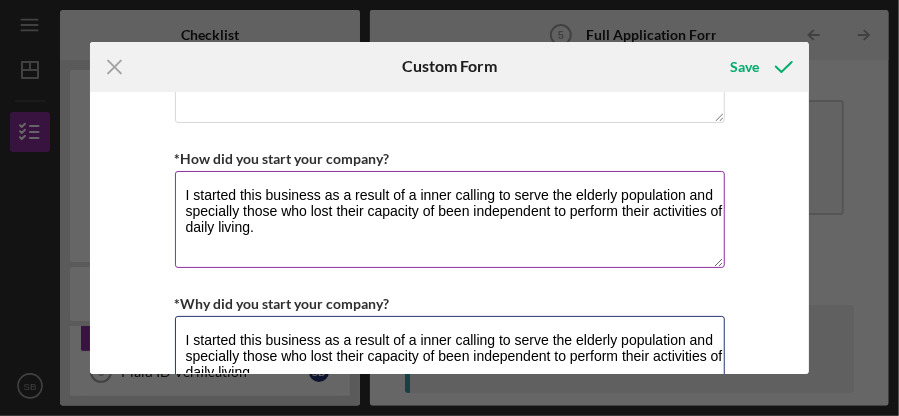 type on "I started this business as a result of a inner calling to serve the elderly population and specially those who lost their capacity of been independent to perform their activities of daily living." 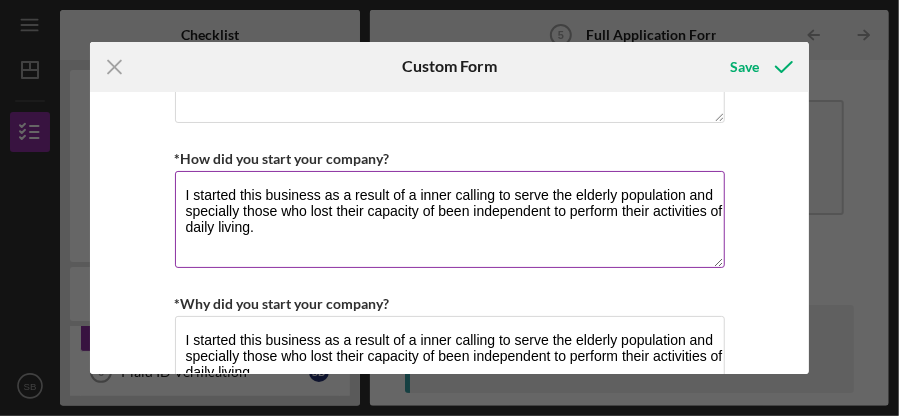 drag, startPoint x: 265, startPoint y: 227, endPoint x: 181, endPoint y: 192, distance: 91 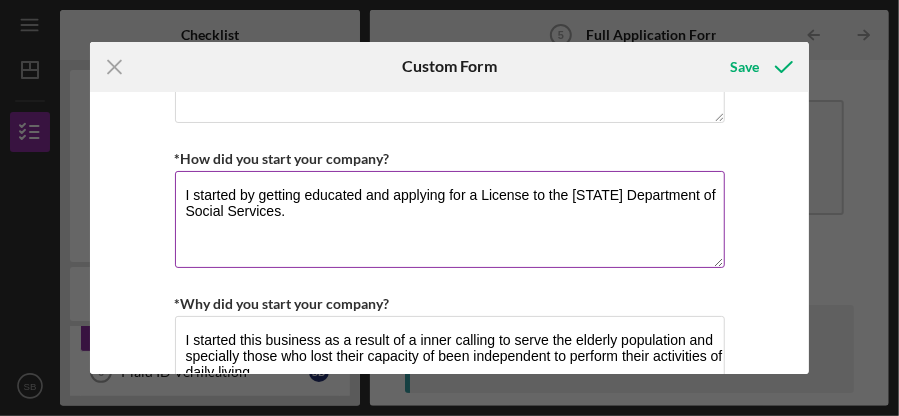 click on "I started by getting educated and applying for a License to the [STATE] Department of Social Services." at bounding box center [450, 219] 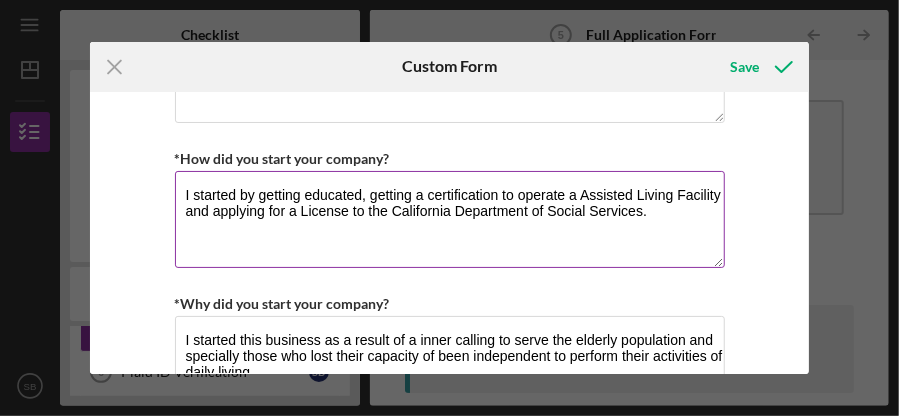 click on "I started by getting educated, getting a certification to operate a Assisted Living Facility and applying for a License to the California Department of Social Services." at bounding box center (450, 219) 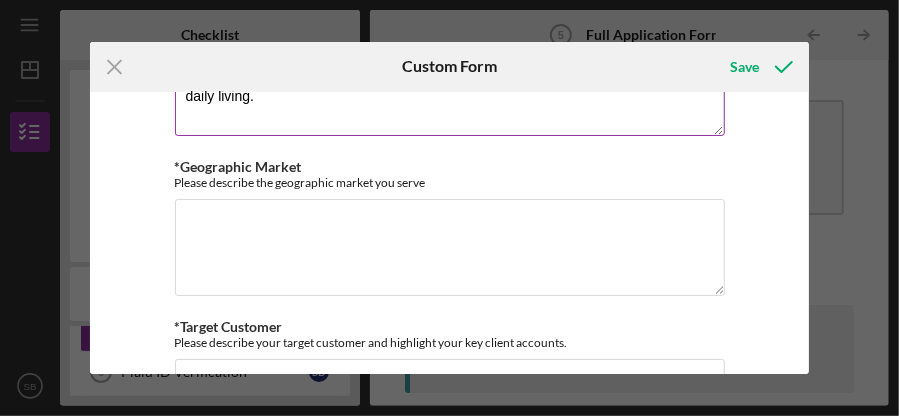 scroll, scrollTop: 1300, scrollLeft: 0, axis: vertical 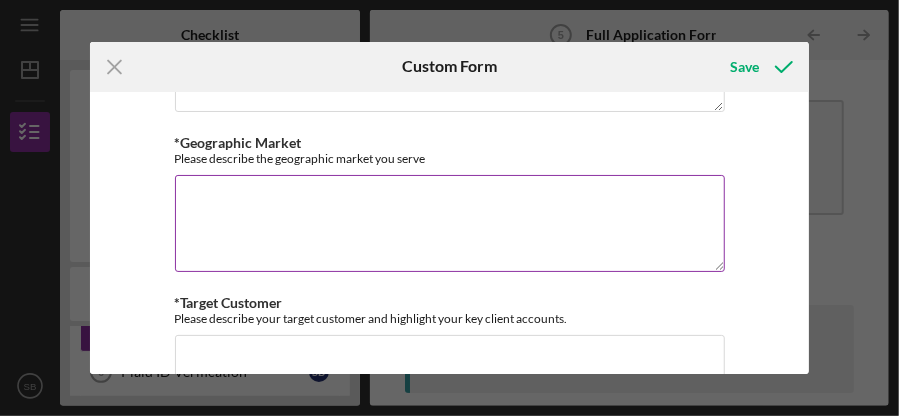 type on "I started by getting educated, getting a certification to operate a Assisted Living Facility and applying for a License to the California Department of Social Services." 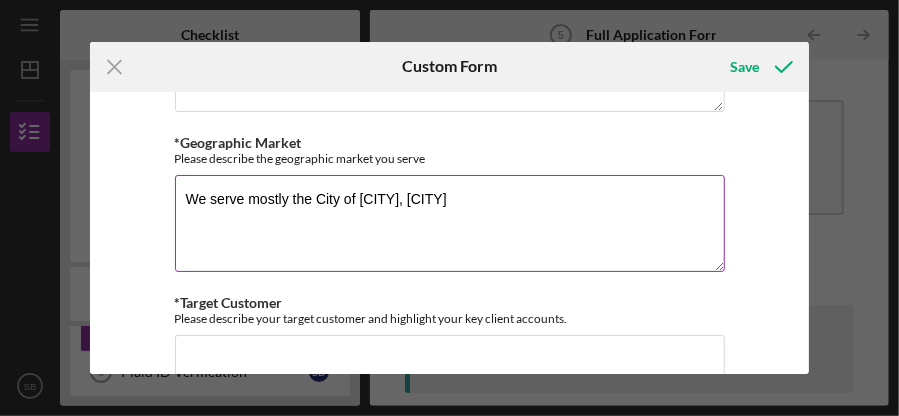 click on "We serve mostly the City of [CITY], [CITY]" at bounding box center [450, 223] 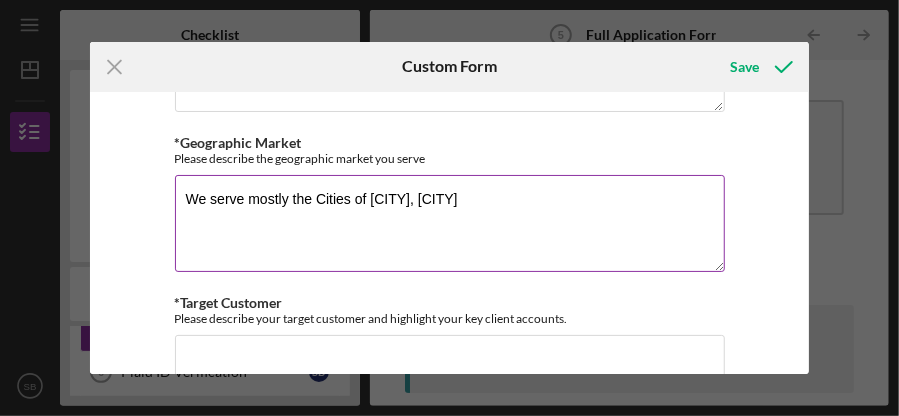 click on "We serve mostly the Cities of [CITY], [CITY]" at bounding box center [450, 223] 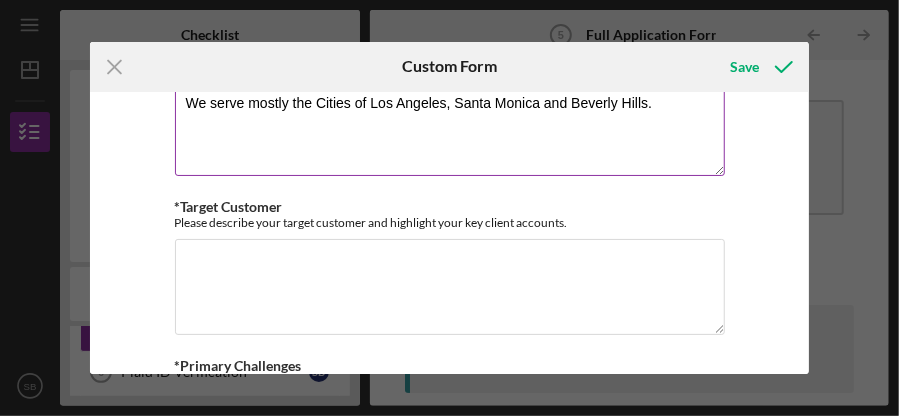scroll, scrollTop: 1400, scrollLeft: 0, axis: vertical 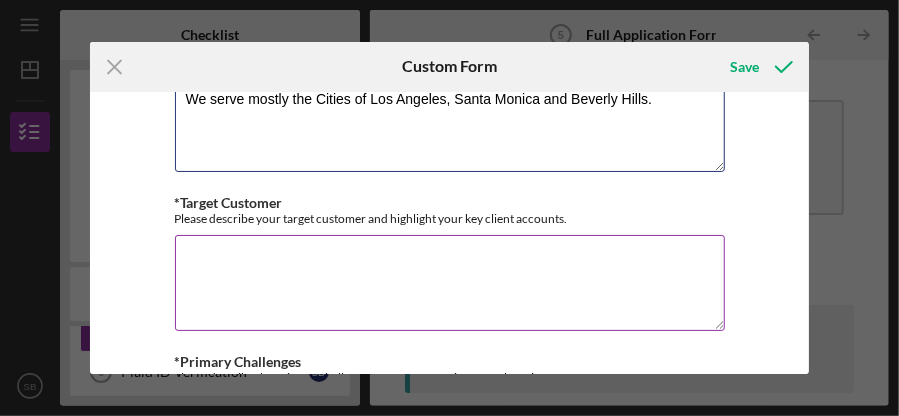type on "We serve mostly the Cities of Los Angeles, Santa Monica and Beverly Hills." 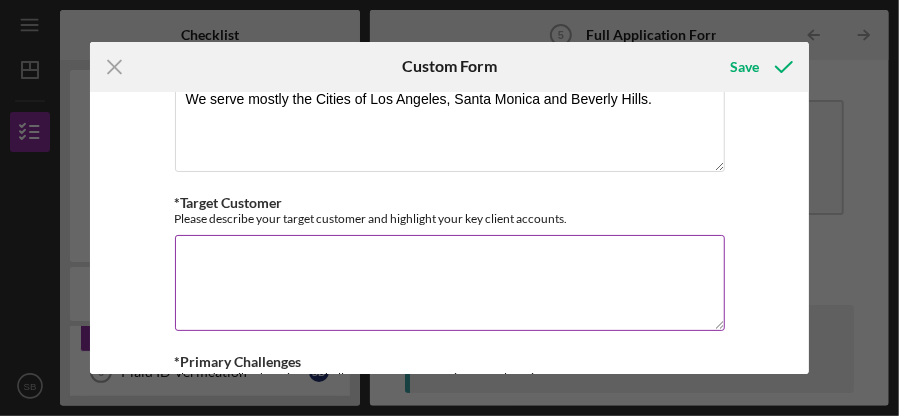 click on "*Target Customer" at bounding box center (450, 283) 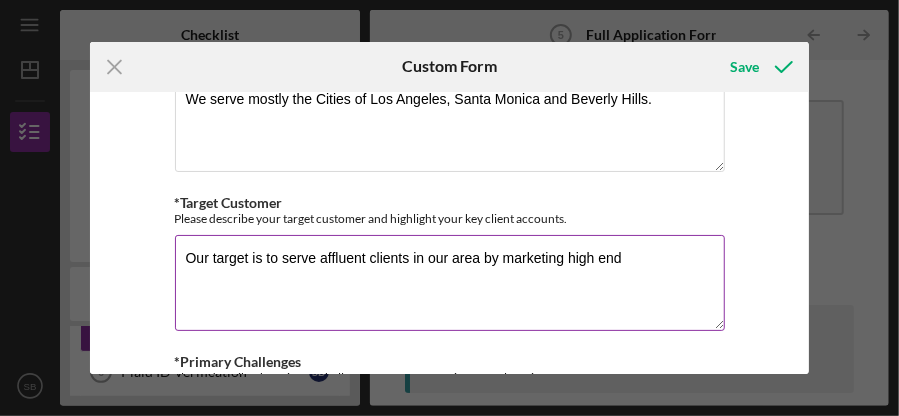 click on "Our target is to serve affluent clients in our area by marketing high end" at bounding box center (450, 283) 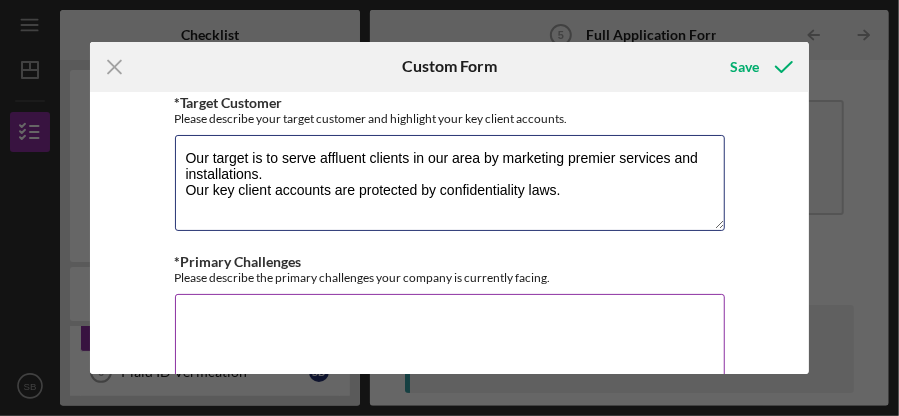 scroll, scrollTop: 1600, scrollLeft: 0, axis: vertical 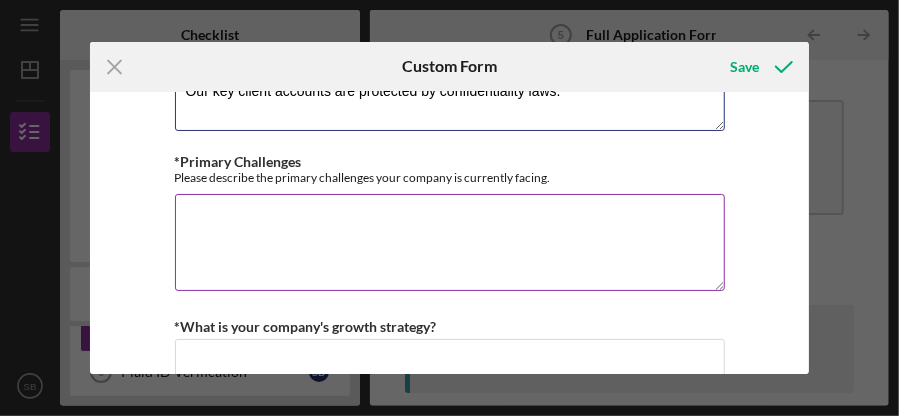 type on "Our target is to serve affluent clients in our area by marketing premier services and installations.
Our key client accounts are protected by confidentiality laws." 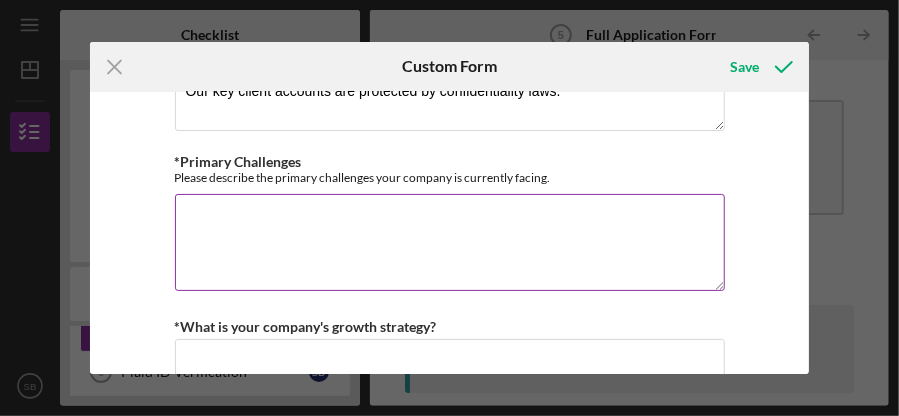 click on "*Primary Challenges" at bounding box center [450, 242] 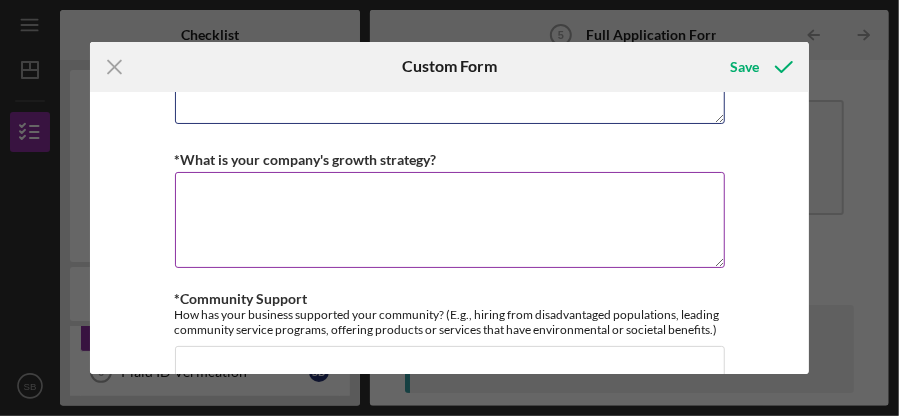 scroll, scrollTop: 1800, scrollLeft: 0, axis: vertical 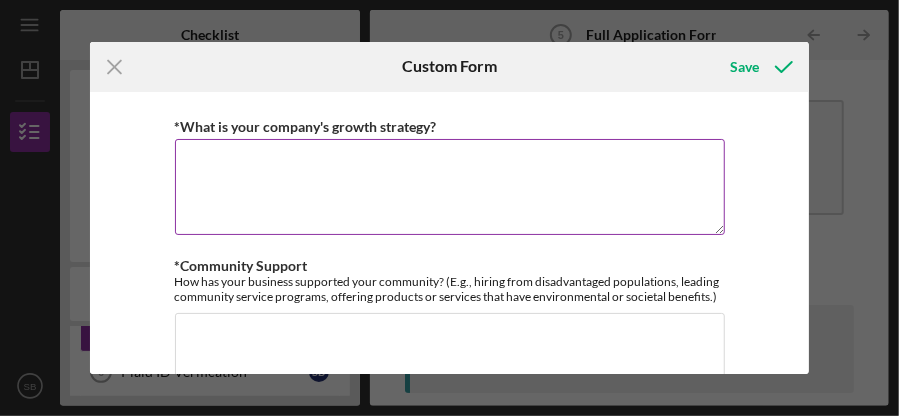 type on "Our challenges are mostly due to aging installations and equipment, also by the increase of goods and supplies." 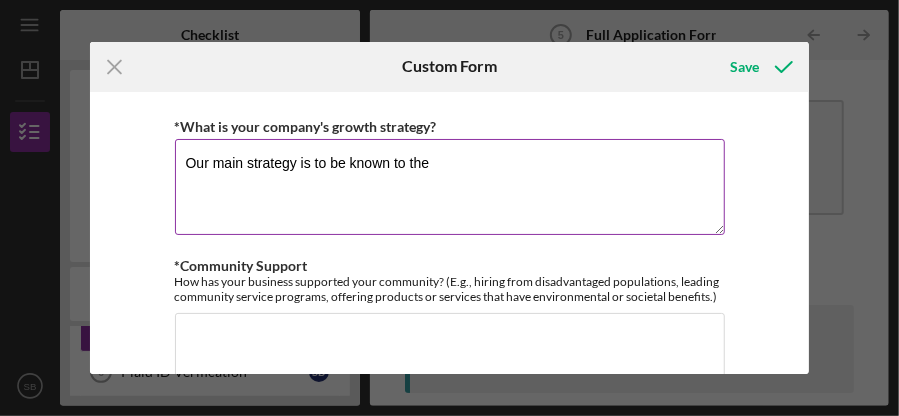 click on "Our main strategy is to be known to the" at bounding box center [450, 187] 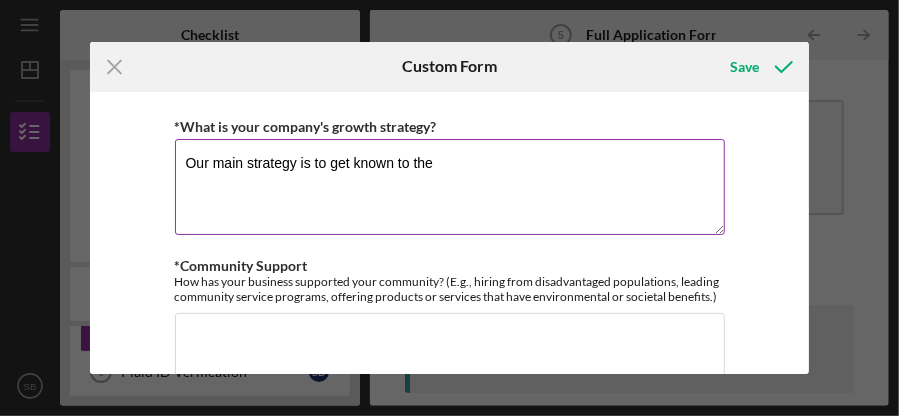 click on "Our main strategy is to get known to the" at bounding box center (450, 187) 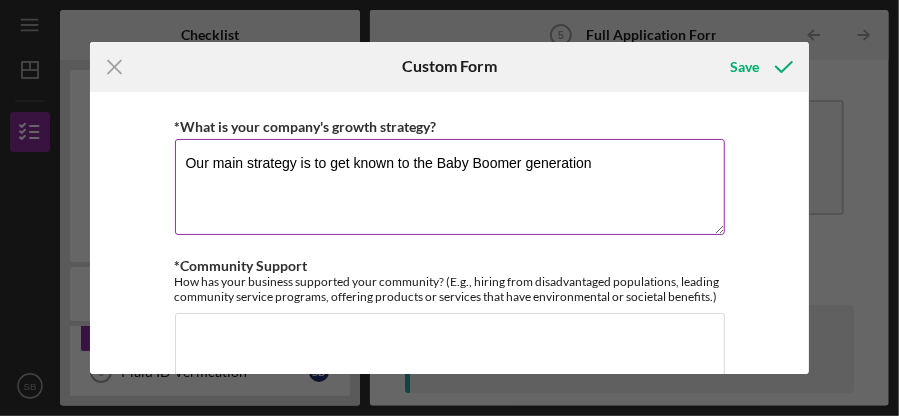 click on "Our main strategy is to get known to the Baby Boomer generation" at bounding box center [450, 187] 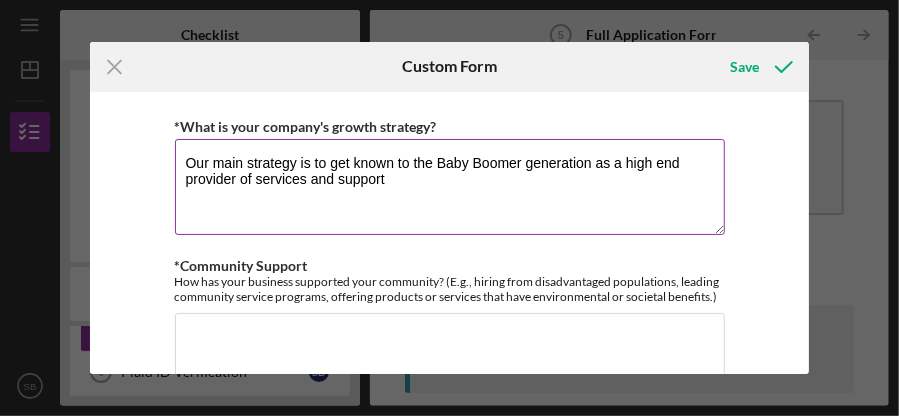 click on "Our main strategy is to get known to the Baby Boomer generation as a high end provider of services and support" at bounding box center [450, 187] 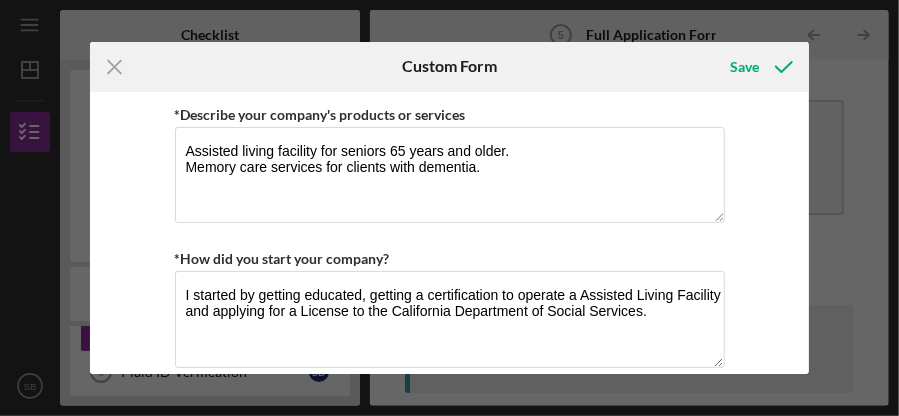 scroll, scrollTop: 500, scrollLeft: 0, axis: vertical 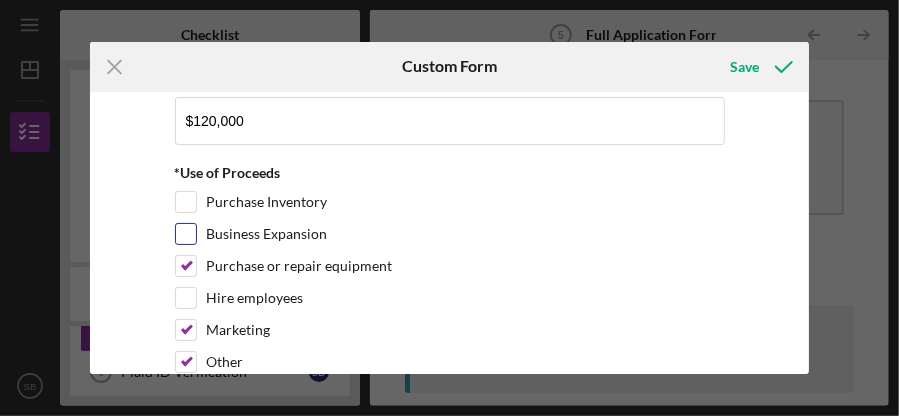 type on "Our main strategy is to get known by the Baby Boomer generation as a high end provider of services and support" 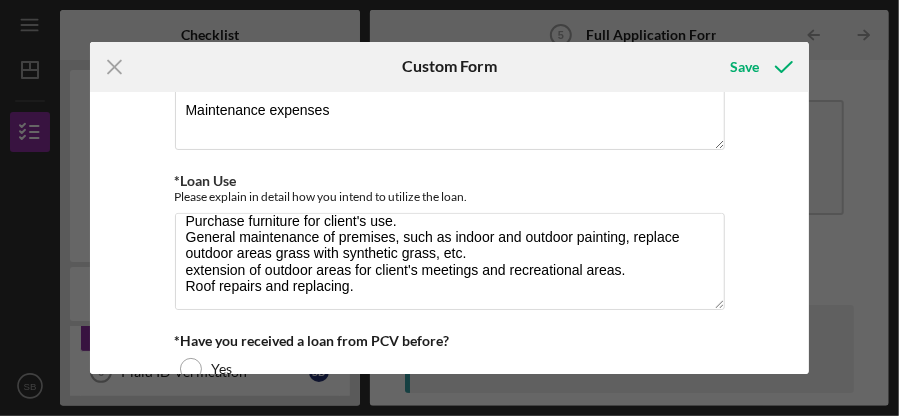 scroll, scrollTop: 400, scrollLeft: 0, axis: vertical 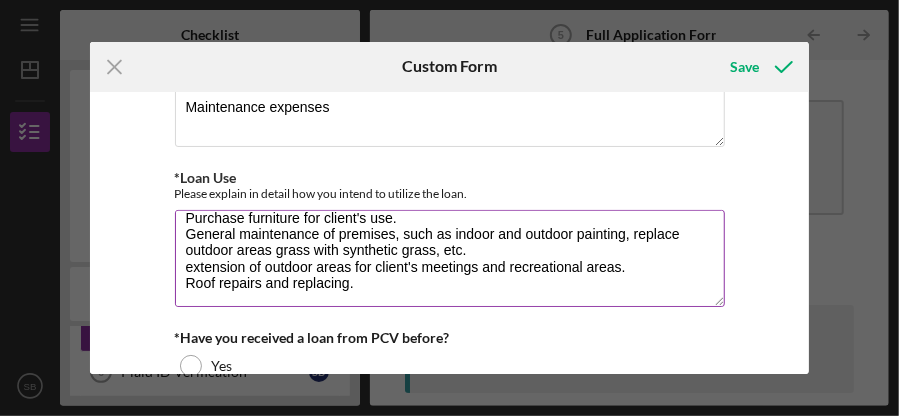 click on "Repair installations, such as flooring replacement, HVAC/Heating units replacement.
Purchase furniture for client's use.
General maintenance of premises, such as indoor and outdoor painting, replace outdoor areas grass with synthetic grass, etc.
extension of outdoor areas for client's meetings and recreational areas.
Roof repairs and replacing." at bounding box center (450, 258) 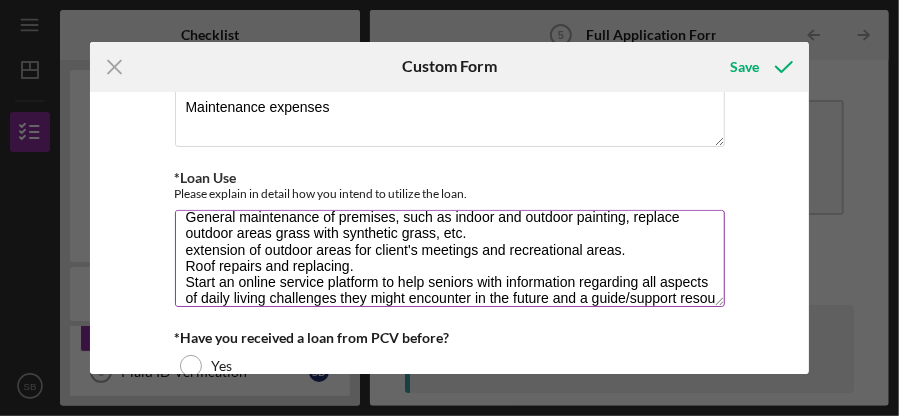 scroll, scrollTop: 65, scrollLeft: 0, axis: vertical 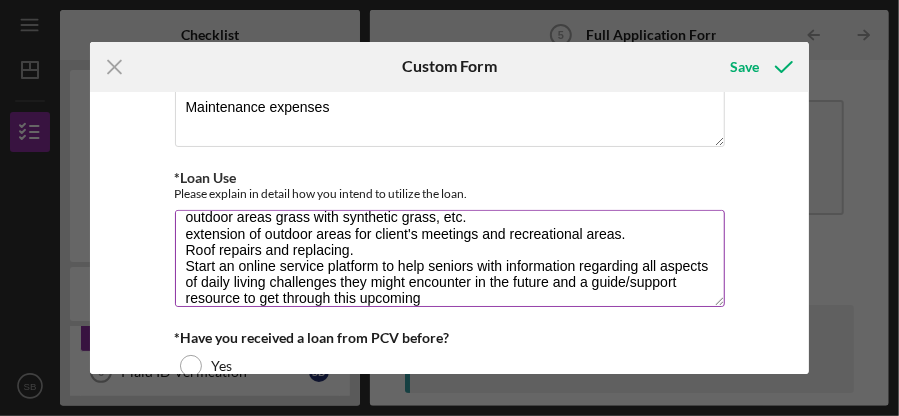 click on "Repair installations, such as flooring replacement, HVAC/Heating units replacement.
Purchase furniture for client's use.
General maintenance of premises, such as indoor and outdoor painting, replace outdoor areas grass with synthetic grass, etc.
extension of outdoor areas for client's meetings and recreational areas.
Roof repairs and replacing.
Start an online service platform to help seniors with information regarding all aspects of daily living challenges they might encounter in the future and a guide/support resource to get through this upcoming" at bounding box center (450, 258) 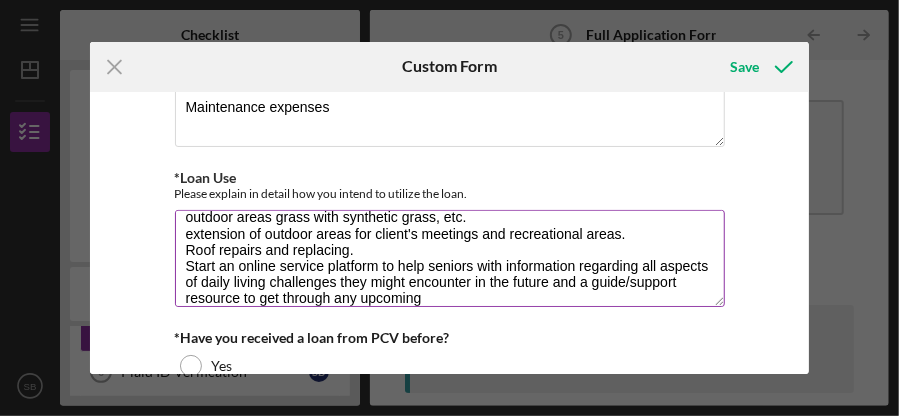 click on "Repair installations, such as flooring replacement, HVAC/Heating units replacement.
Purchase furniture for client's use.
General maintenance of premises, such as indoor and outdoor painting, replace outdoor areas grass with synthetic grass, etc.
extension of outdoor areas for client's meetings and recreational areas.
Roof repairs and replacing.
Start an online service platform to help seniors with information regarding all aspects of daily living challenges they might encounter in the future and a guide/support resource to get through any upcoming" at bounding box center [450, 258] 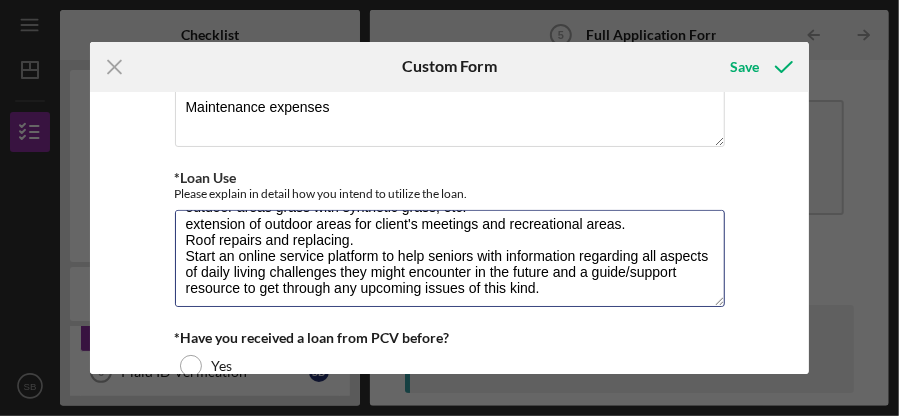 scroll, scrollTop: 80, scrollLeft: 0, axis: vertical 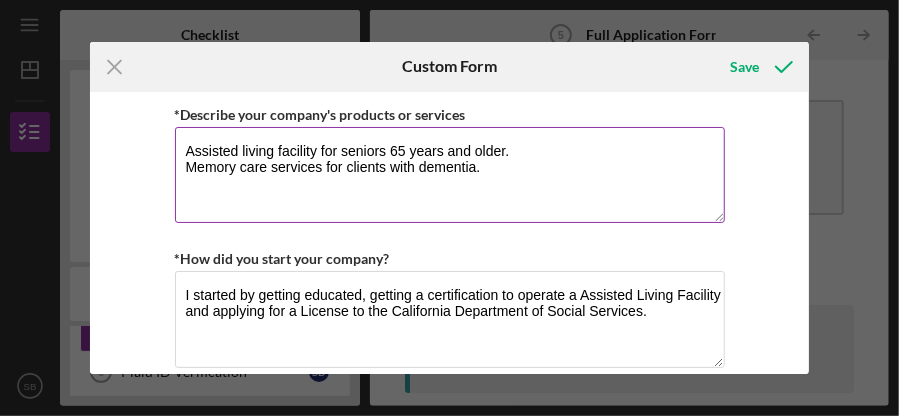 type on "Repair installations, such as flooring replacement, HVAC/Heating units replacement.
Purchase furniture for client's use.
General maintenance of premises, such as indoor and outdoor painting, replace outdoor areas grass with synthetic grass, etc.
extension of outdoor areas for client's meetings and recreational areas.
Roof repairs and replacing.
Start an online service platform to help seniors with information regarding all aspects of daily living challenges they might encounter in the future and a guide/support resource to get through any upcoming issues of this kind." 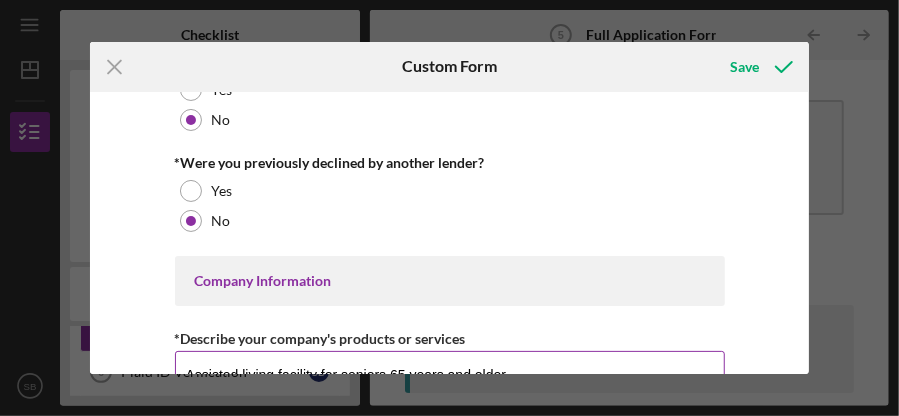 scroll, scrollTop: 376, scrollLeft: 0, axis: vertical 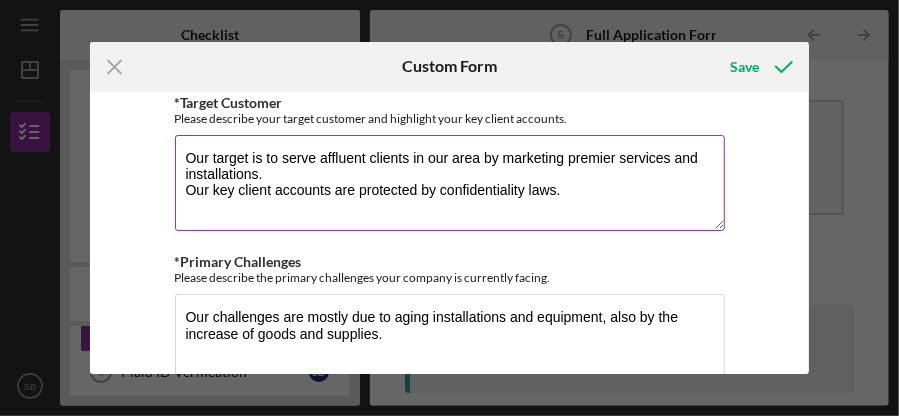 type on "Assisted living facility for seniors 65 years and older.
Memory care services for clients with dementia.
On Line platform for guide and support for seniors 65 years and older." 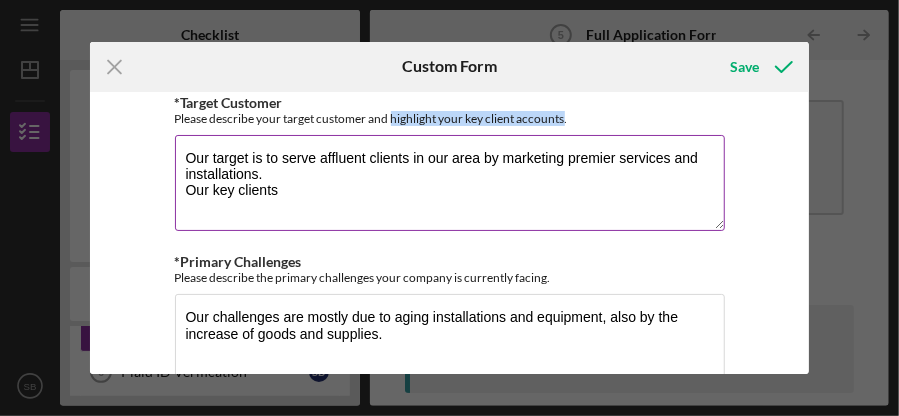 drag, startPoint x: 390, startPoint y: 107, endPoint x: 564, endPoint y: 111, distance: 174.04597 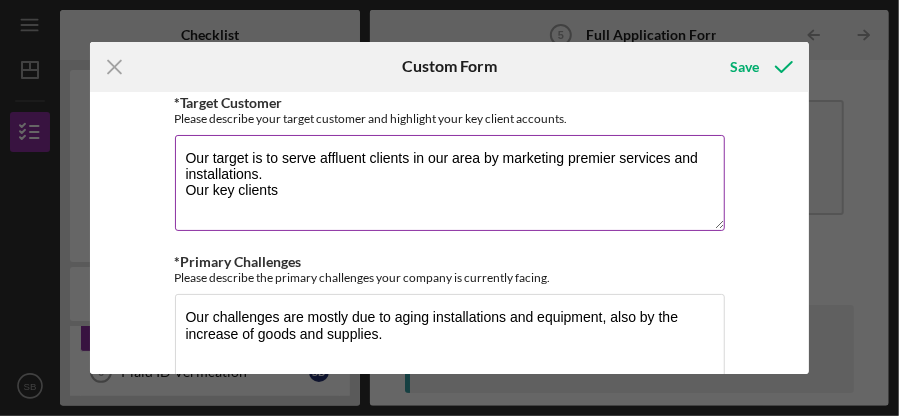 click on "Our target is to serve affluent clients in our area by marketing premier services and installations.
Our key clients" at bounding box center [450, 183] 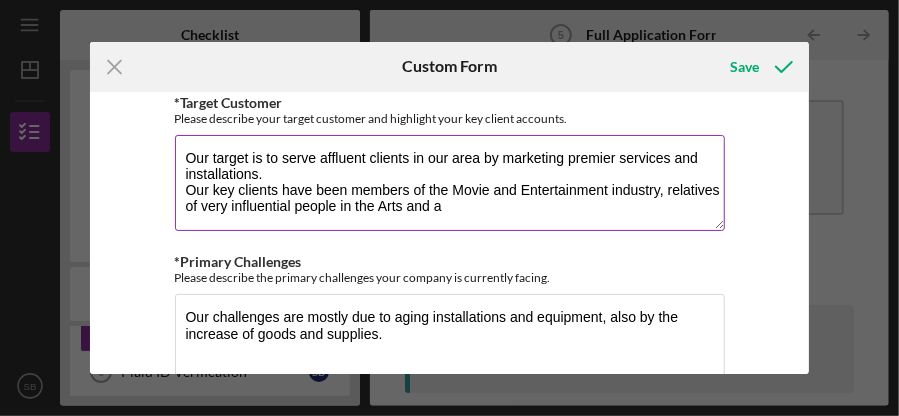 click on "Our target is to serve affluent clients in our area by marketing premier services and installations.
Our key clients have been members of the Movie and Entertainment industry, relatives of very influential people in the Arts and a" at bounding box center [450, 183] 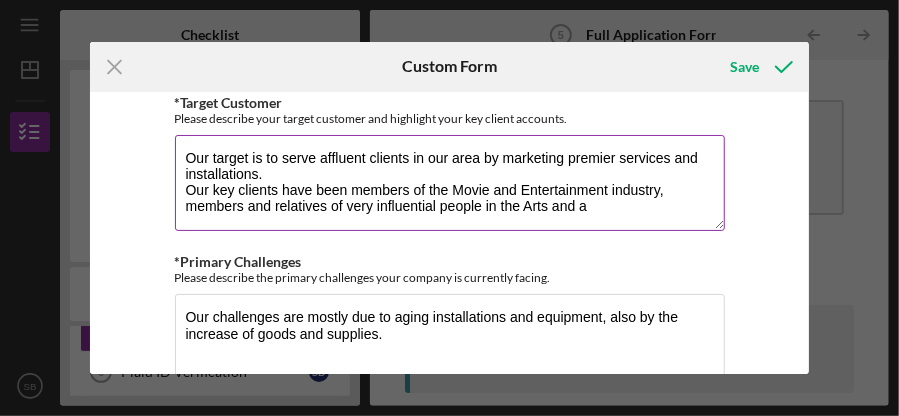 click on "Our target is to serve affluent clients in our area by marketing premier services and installations.
Our key clients have been members of the Movie and Entertainment industry, members and relatives of very influential people in the Arts and a" at bounding box center [450, 183] 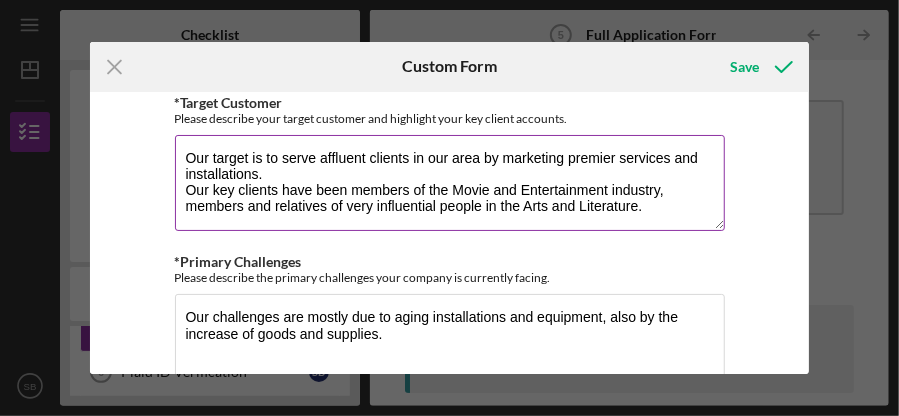 click on "Our target is to serve affluent clients in our area by marketing premier services and installations.
Our key clients have been members of the Movie and Entertainment industry, members and relatives of very influential people in the Arts and Literature." at bounding box center [450, 183] 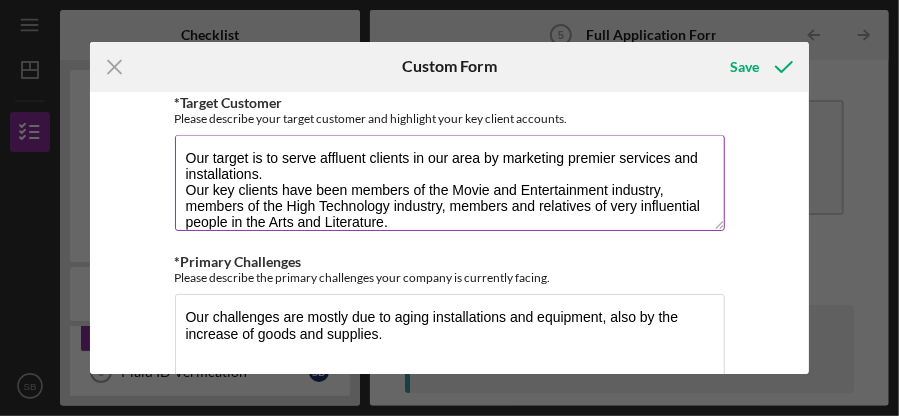 click on "Our target is to serve affluent clients in our area by marketing premier services and installations.
Our key clients have been members of the Movie and Entertainment industry, members of the High Technology industry, members and relatives of very influential people in the Arts and Literature." at bounding box center (450, 183) 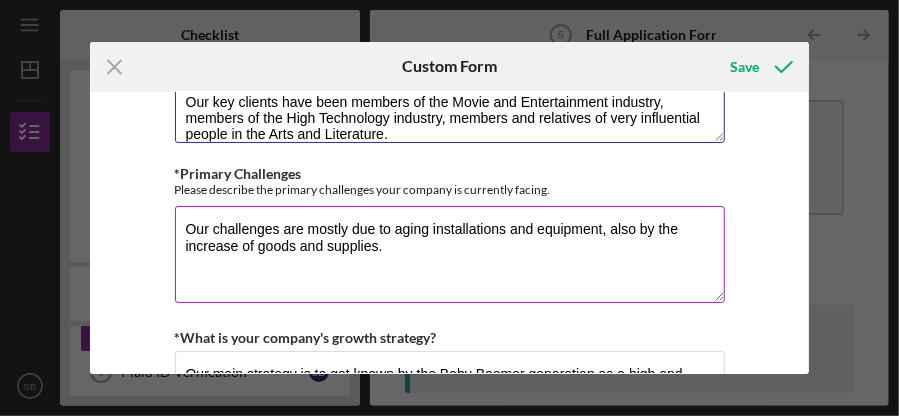 scroll, scrollTop: 1600, scrollLeft: 0, axis: vertical 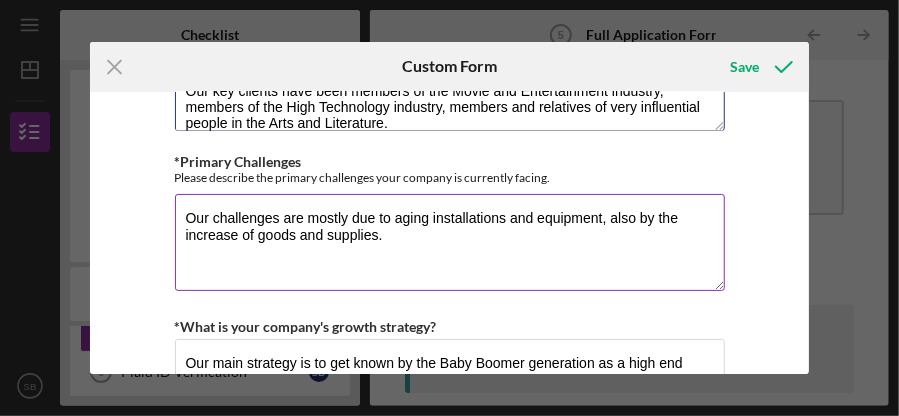 type on "Our target is to serve affluent clients in our area by marketing premier services and installations.
Our key clients have been members of the Movie and Entertainment industry, members of the High Technology industry, members and relatives of very influential people in the Arts and Literature." 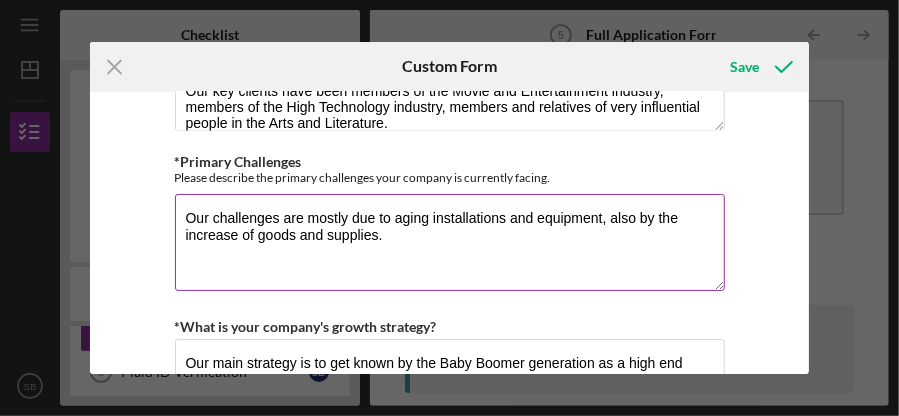 drag, startPoint x: 385, startPoint y: 226, endPoint x: 176, endPoint y: 208, distance: 209.77368 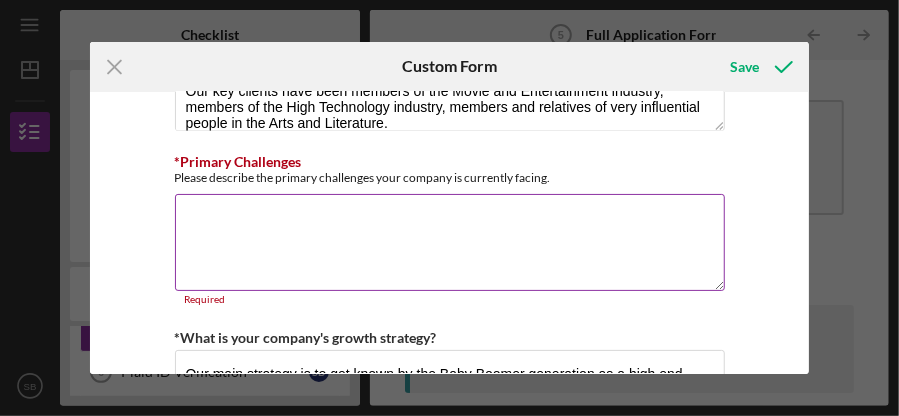 paste on "We are currently navigating challenges driven by aging infrastructure and escalating costs of goods and supplies" 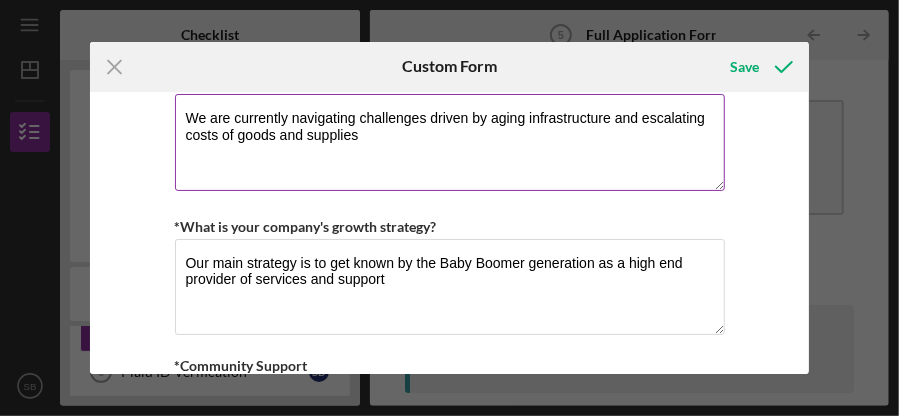 scroll, scrollTop: 1600, scrollLeft: 0, axis: vertical 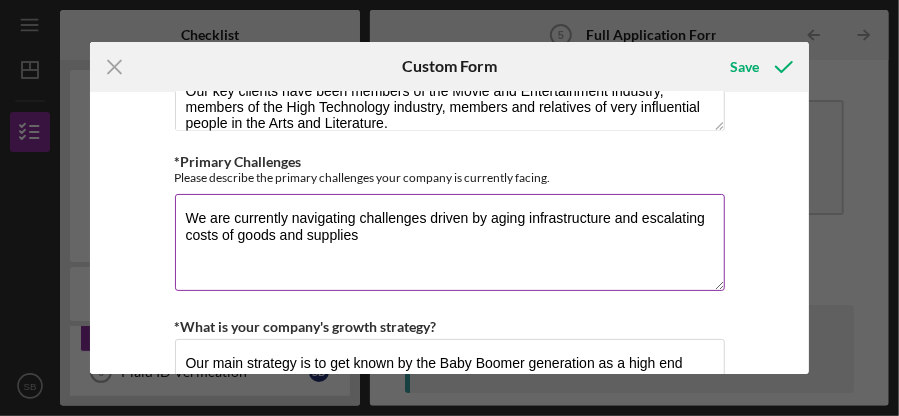 click on "We are currently navigating challenges driven by aging infrastructure and escalating costs of goods and supplies" at bounding box center (450, 242) 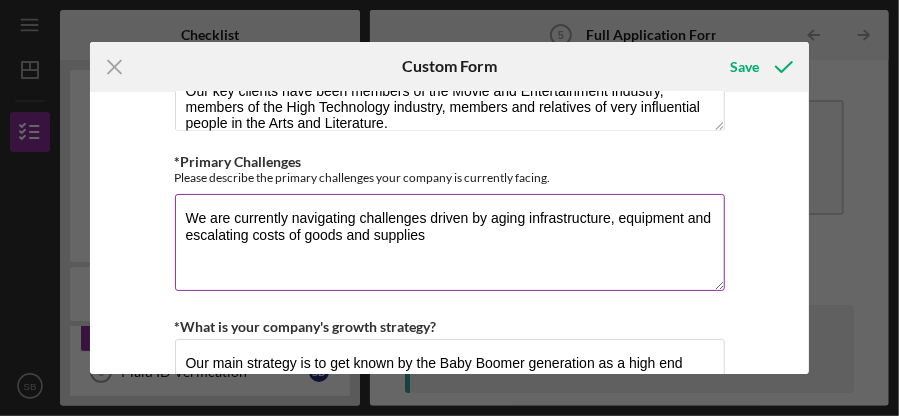 click on "We are currently navigating challenges driven by aging infrastructure, equipment and escalating costs of goods and supplies" at bounding box center (450, 242) 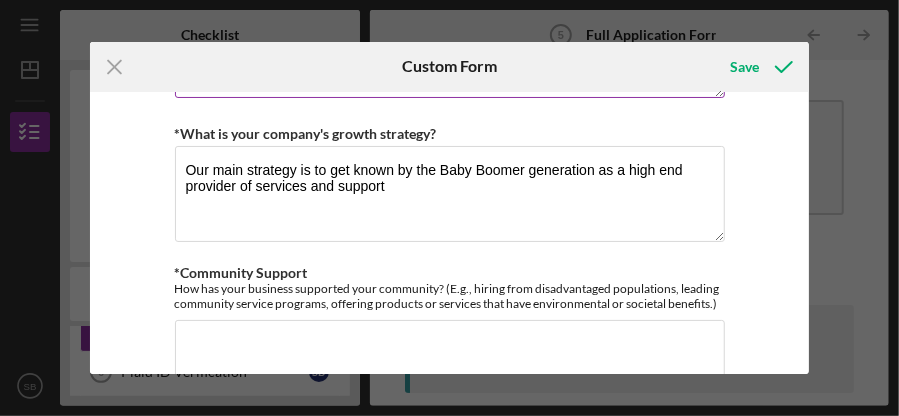 scroll, scrollTop: 1800, scrollLeft: 0, axis: vertical 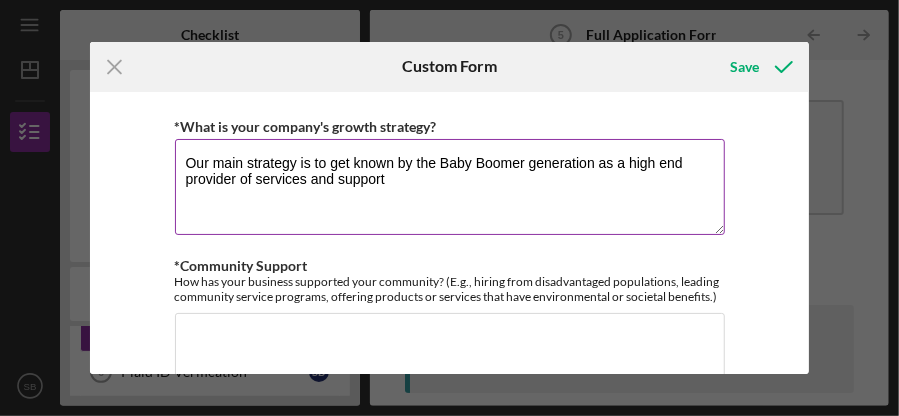 type on "We are currently navigating challenges driven by aging infrastructure, equipment and escalating costs of goods and supplies" 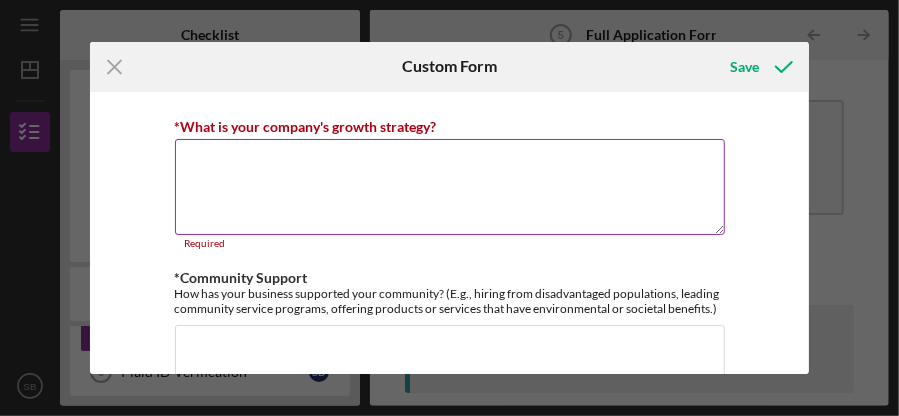 paste on "Our core strategy is to position ourselves as a premier provider of services and support for the Baby Boomer generation" 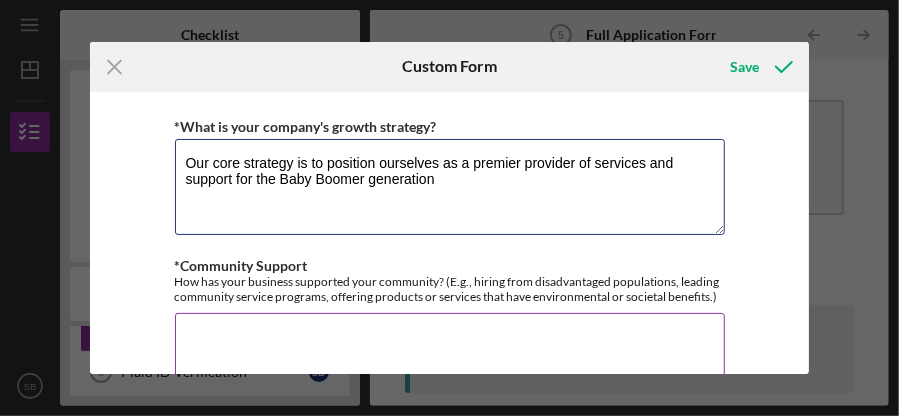 scroll, scrollTop: 1900, scrollLeft: 0, axis: vertical 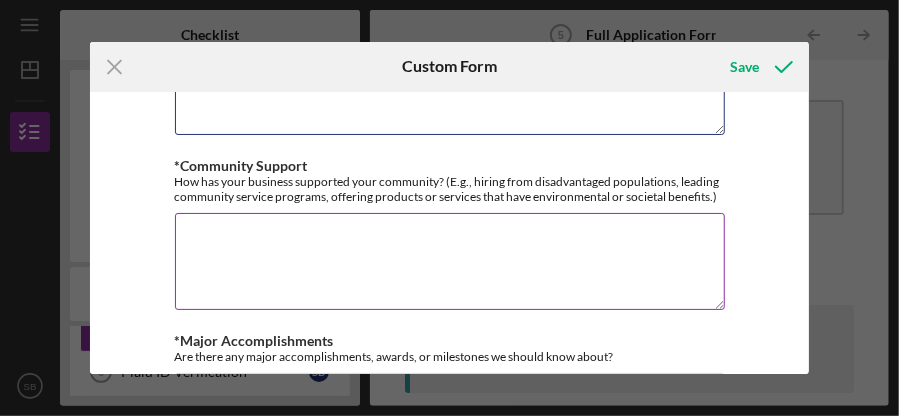 type on "Our core strategy is to position ourselves as a premier provider of services and support for the Baby Boomer generation" 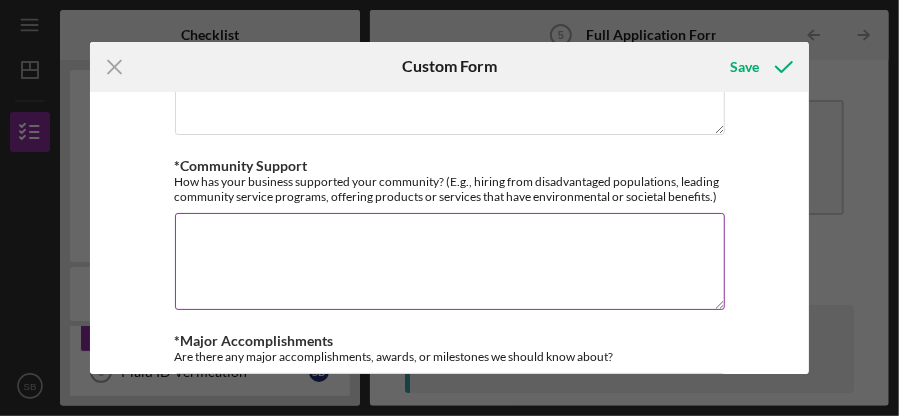 click on "*Community Support" at bounding box center [450, 261] 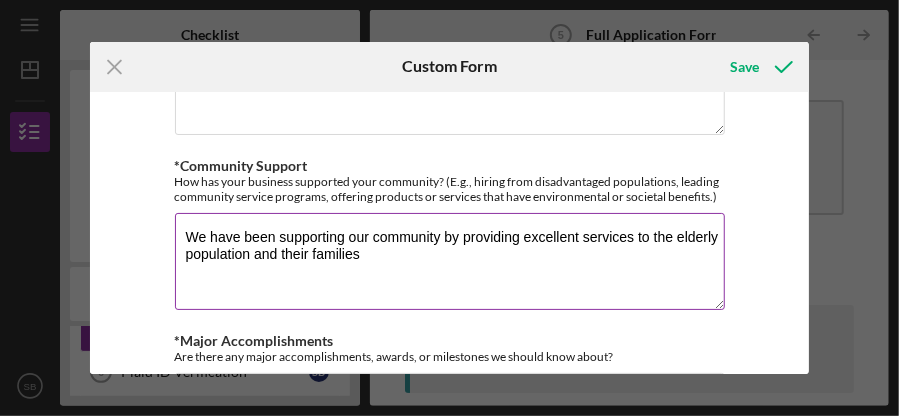 click on "We have been supporting our community by providing excellent services to the elderly population and their families" at bounding box center [450, 261] 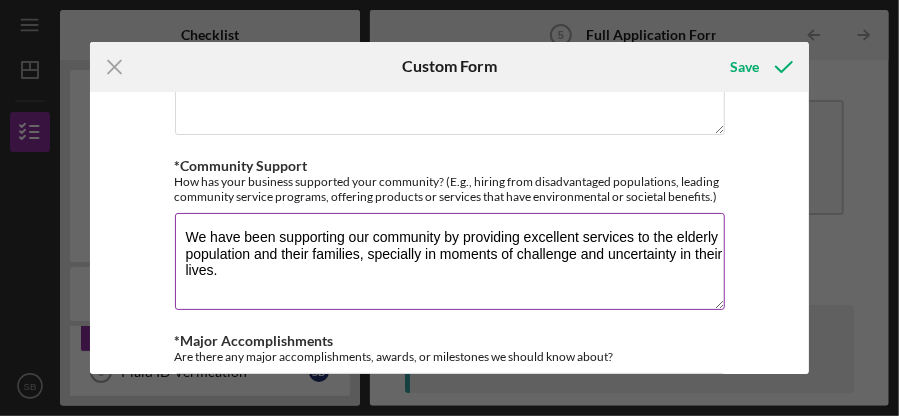 drag, startPoint x: 223, startPoint y: 257, endPoint x: 182, endPoint y: 219, distance: 55.9017 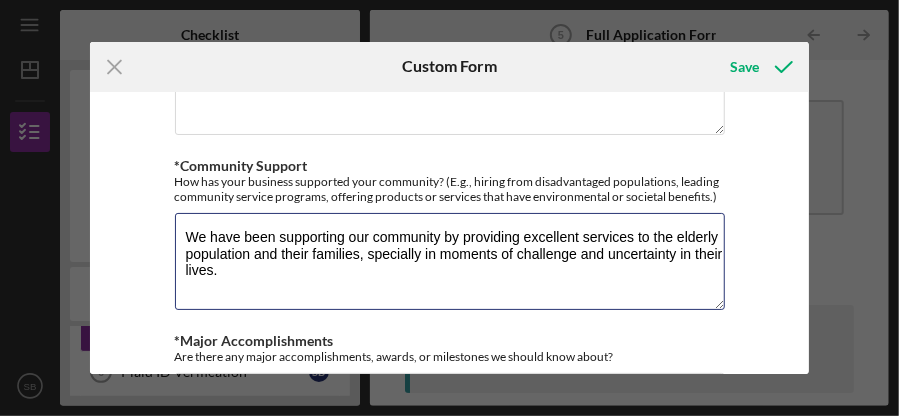 type on "We have been supporting our community by providing excellent services to the elderly population and their families, specially in moments of challenge and uncertainty in their lives." 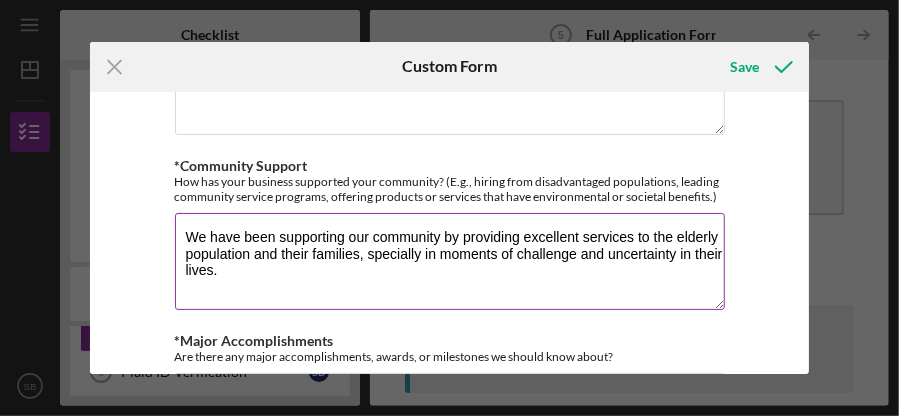 drag, startPoint x: 252, startPoint y: 258, endPoint x: 183, endPoint y: 221, distance: 78.29432 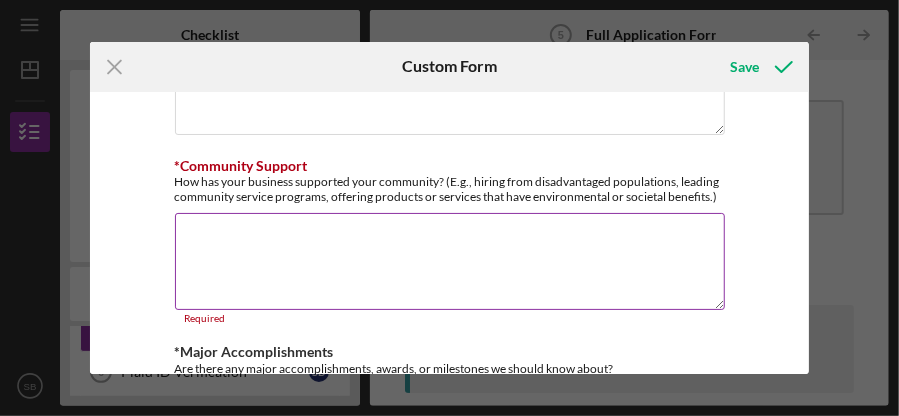 paste on "We’ve been honored to serve our community by offering compassionate, high-quality care to seniors and their families—particularly during life’s most difficult and uncertain moments" 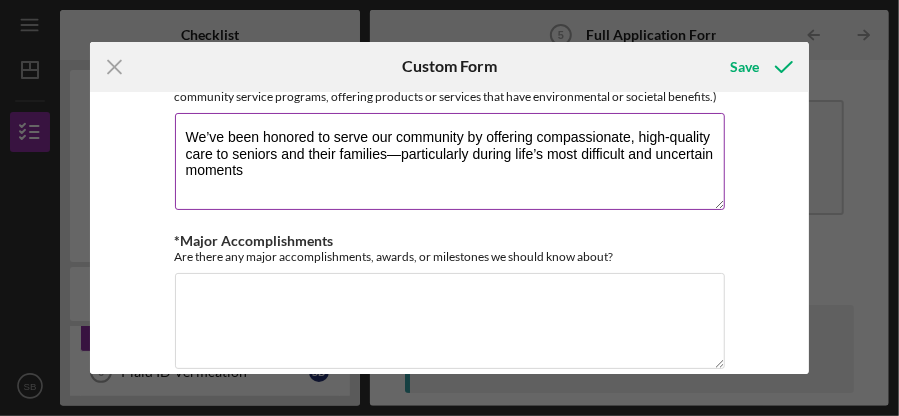 scroll, scrollTop: 2100, scrollLeft: 0, axis: vertical 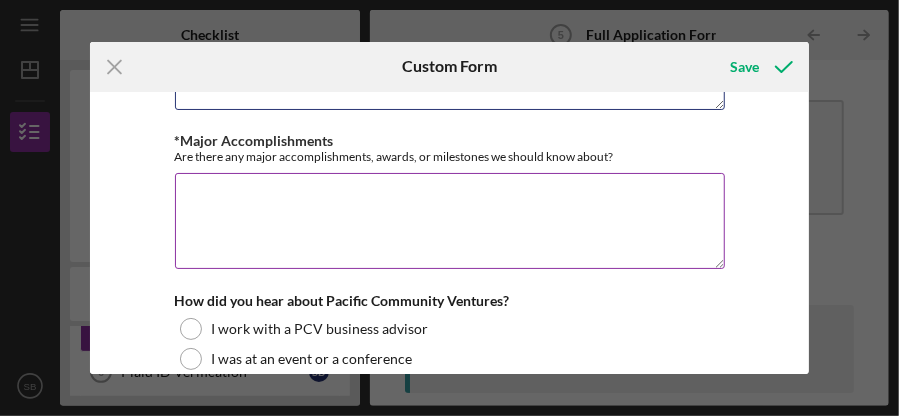 type on "We’ve been honored to serve our community by offering compassionate, high-quality care to seniors and their families—particularly during life’s most difficult and uncertain moments" 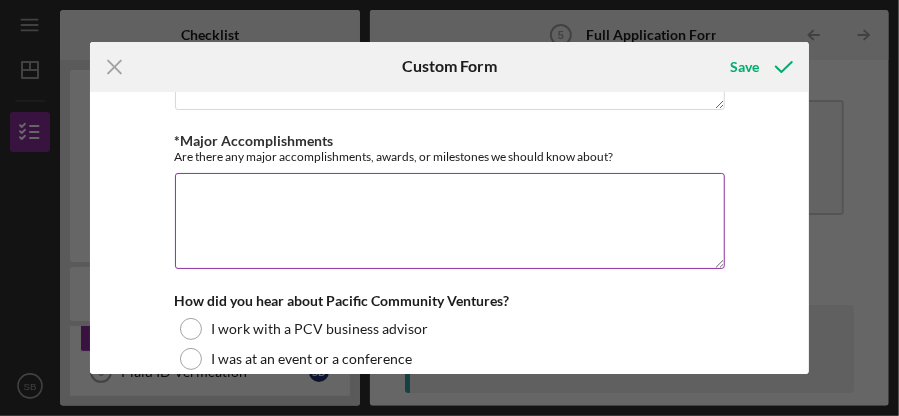 click on "*Major Accomplishments" at bounding box center (450, 221) 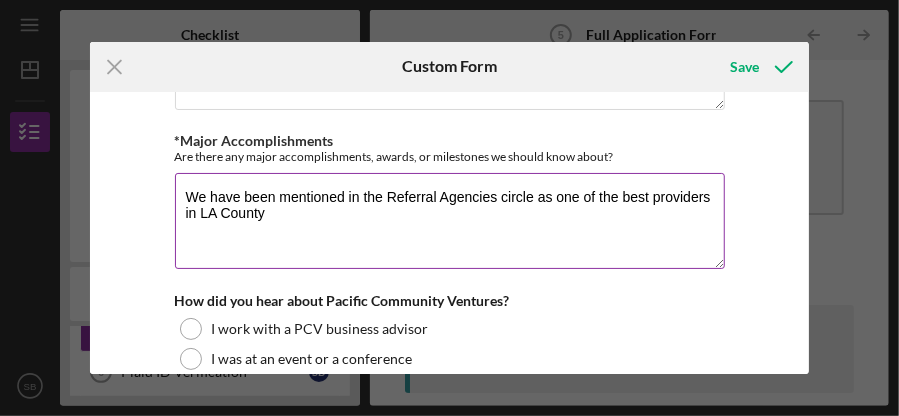 drag, startPoint x: 283, startPoint y: 203, endPoint x: 179, endPoint y: 182, distance: 106.09901 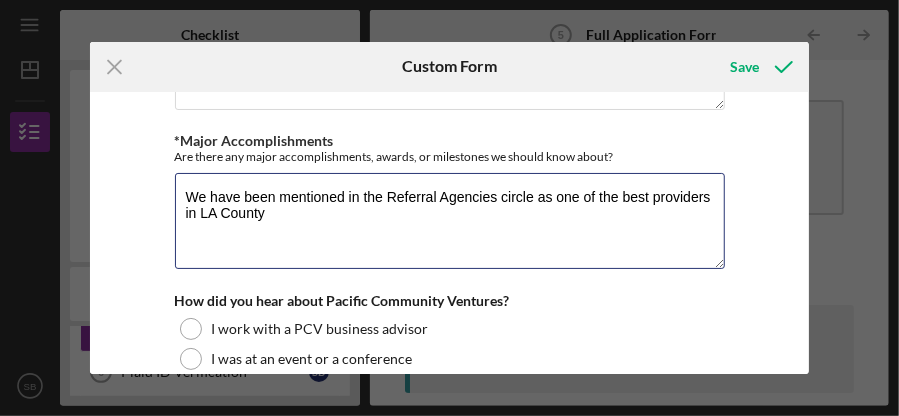 type on "We have been mentioned in the Referral Agencies circle as one of the best providers in LA County" 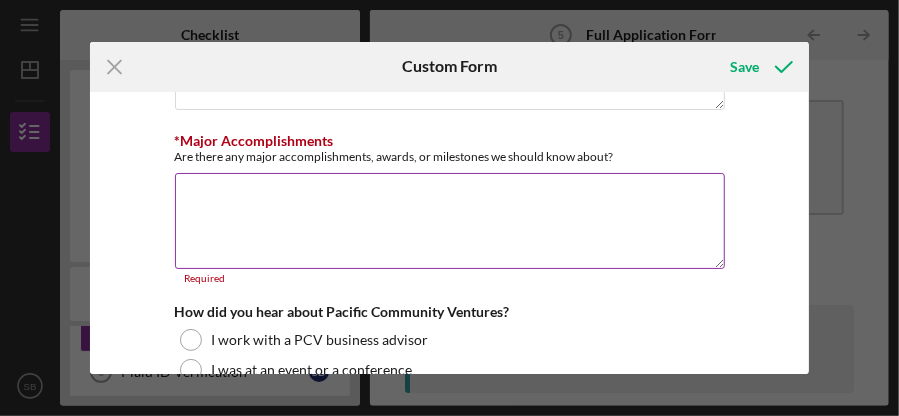 paste on "Referral agencies consistently rank us among the leading care providers in [CITY], [STATE]" 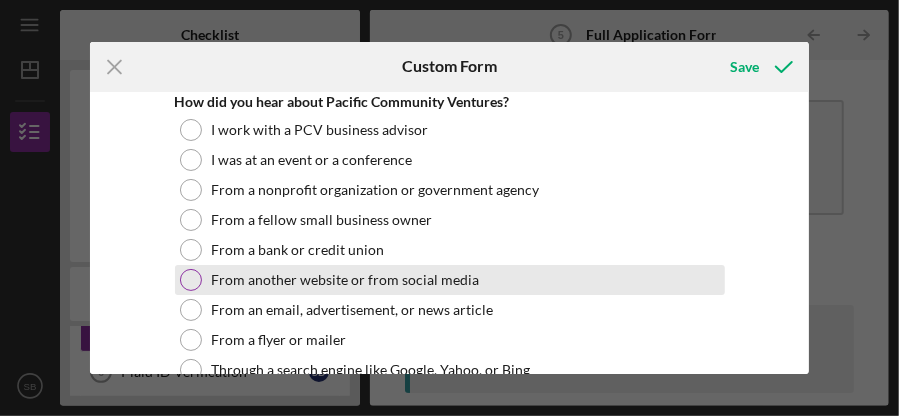 scroll, scrollTop: 2399, scrollLeft: 0, axis: vertical 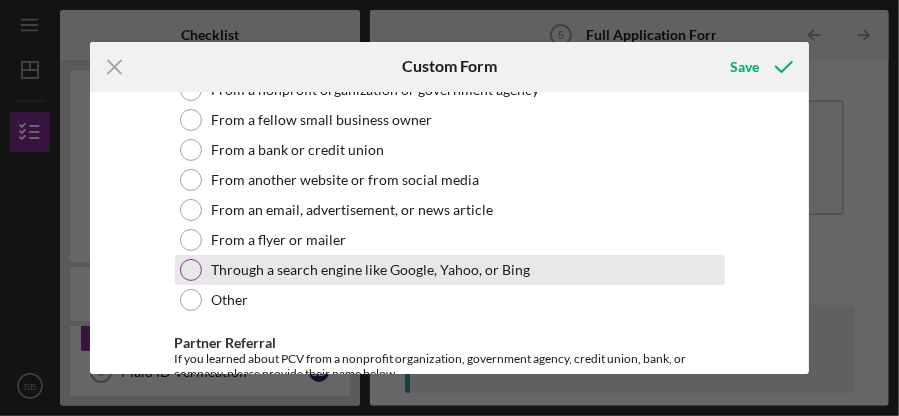 type on "Referral agencies consistently rank us among the leading care providers in Los Angeles County." 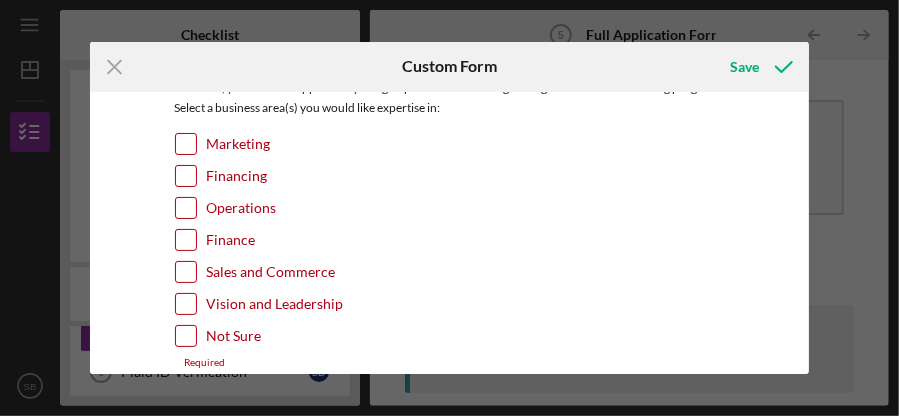 scroll, scrollTop: 3081, scrollLeft: 0, axis: vertical 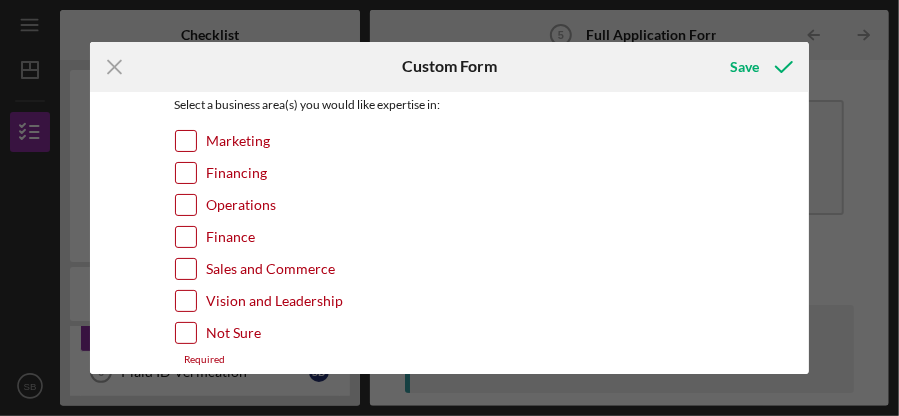 click on "Marketing" at bounding box center [186, 141] 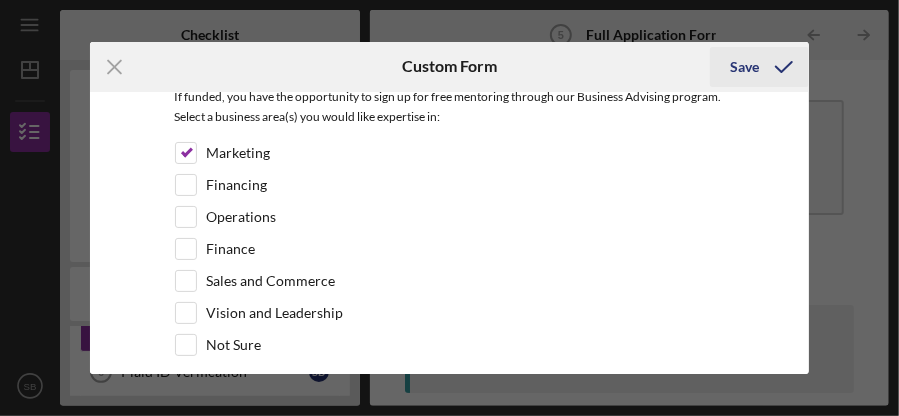 click on "Save" at bounding box center (744, 67) 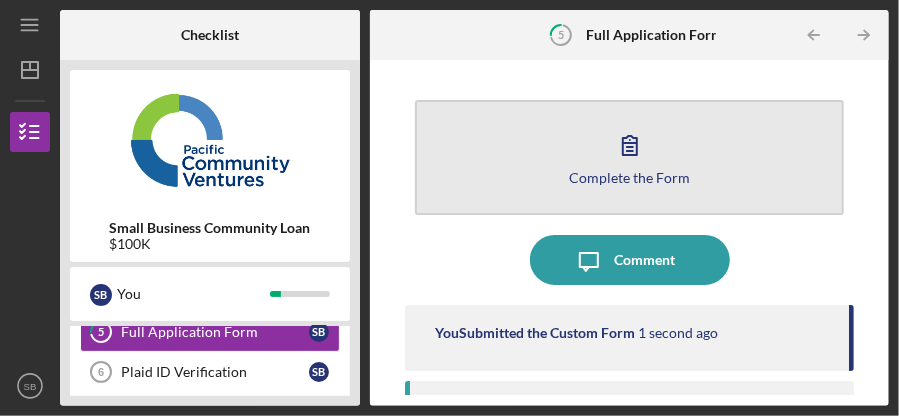 click on "Complete the Form" at bounding box center [629, 177] 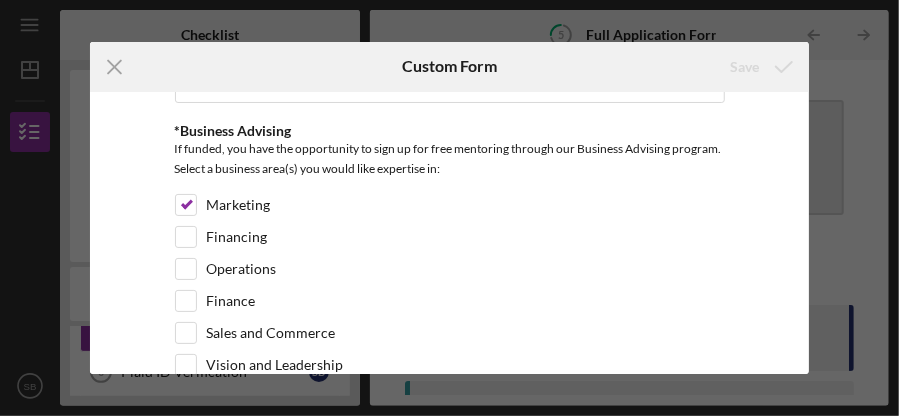 scroll, scrollTop: 3069, scrollLeft: 0, axis: vertical 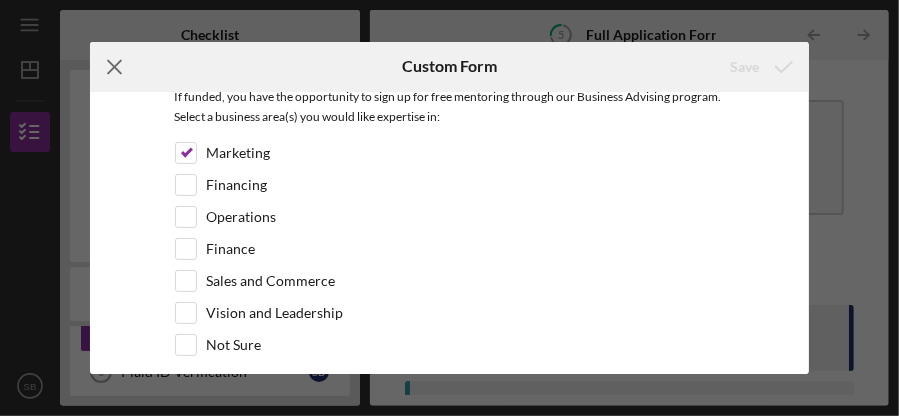 click on "Icon/Menu Close" 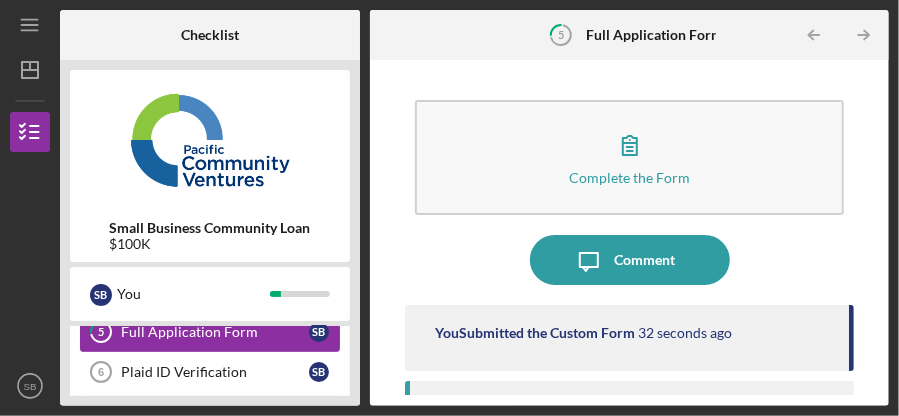 click on "Full Application Form" at bounding box center [215, 332] 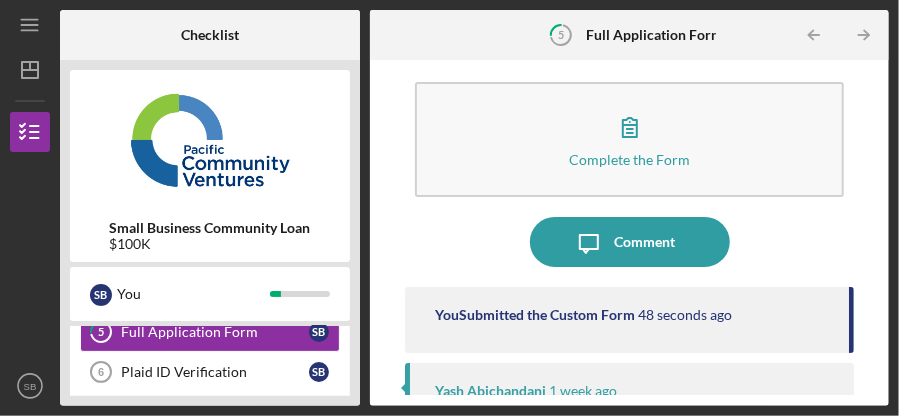scroll, scrollTop: 218, scrollLeft: 0, axis: vertical 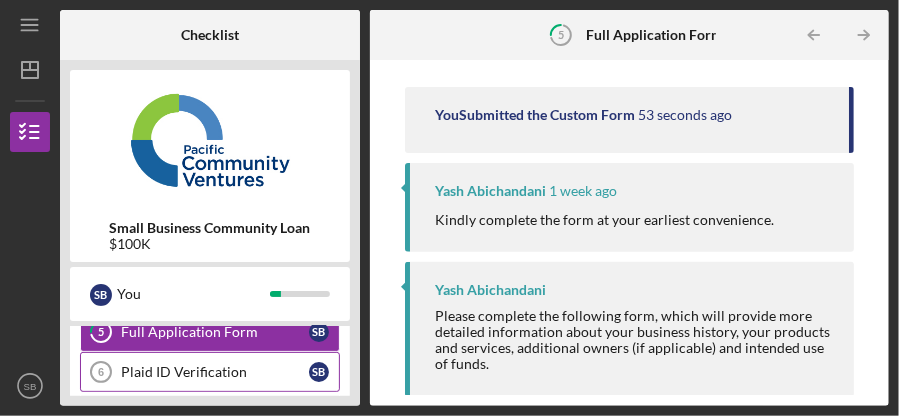 click on "Plaid ID Verification" at bounding box center (215, 372) 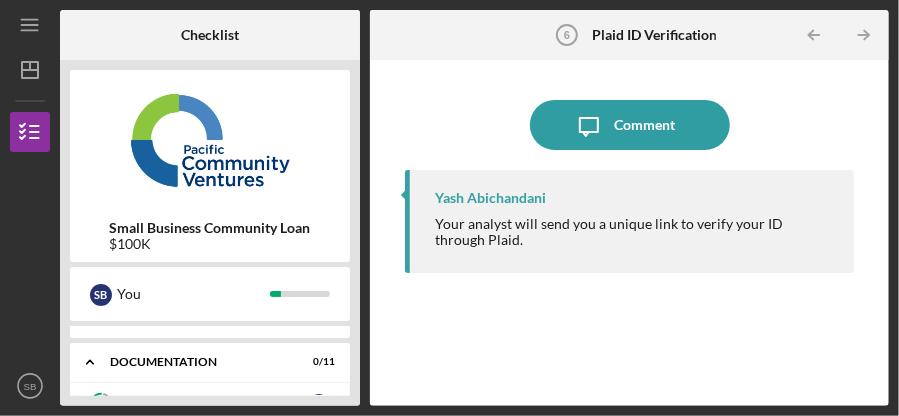scroll, scrollTop: 0, scrollLeft: 0, axis: both 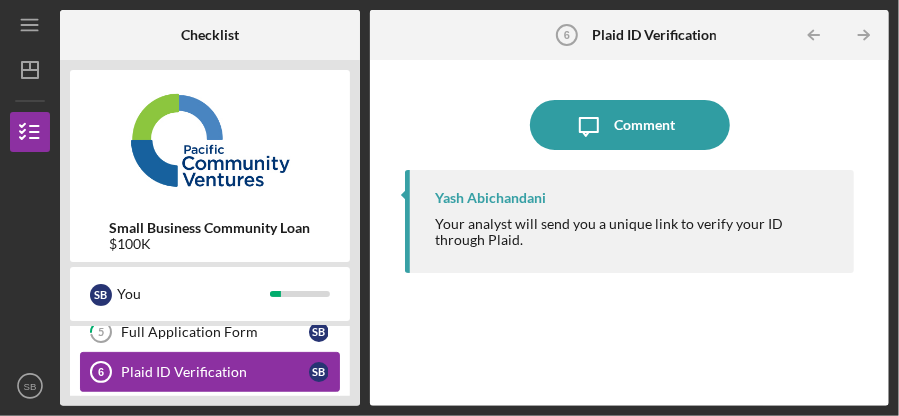 click on "Plaid ID Verification" at bounding box center [215, 372] 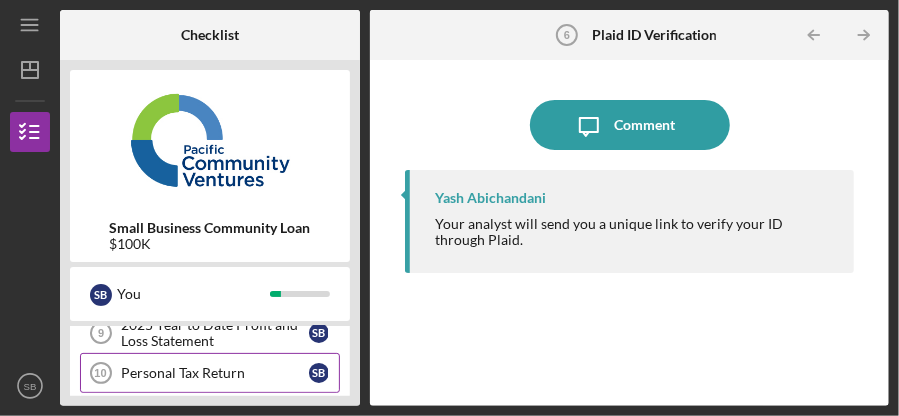 scroll, scrollTop: 0, scrollLeft: 0, axis: both 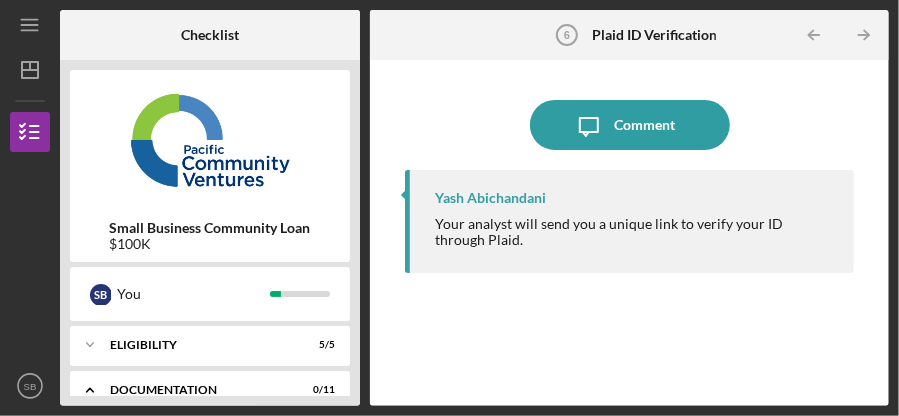 click on "Checklist" at bounding box center (210, 35) 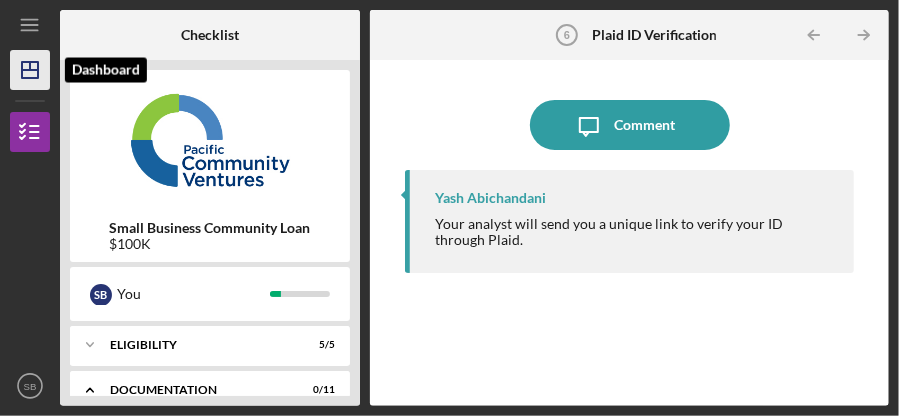click 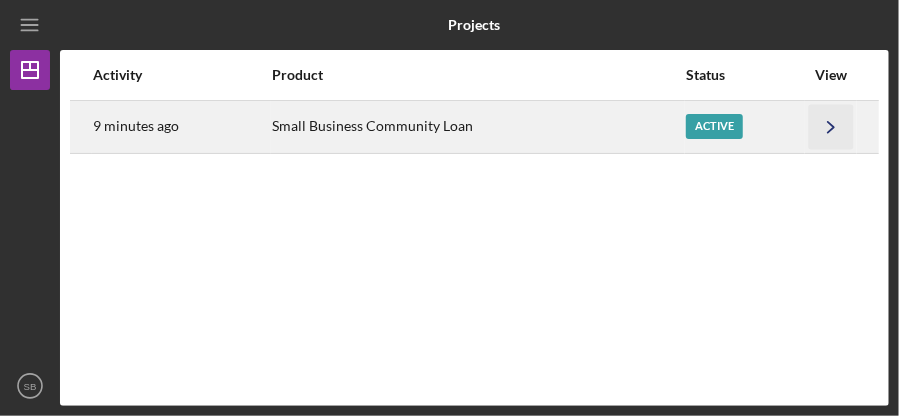 click on "Icon/Navigate" 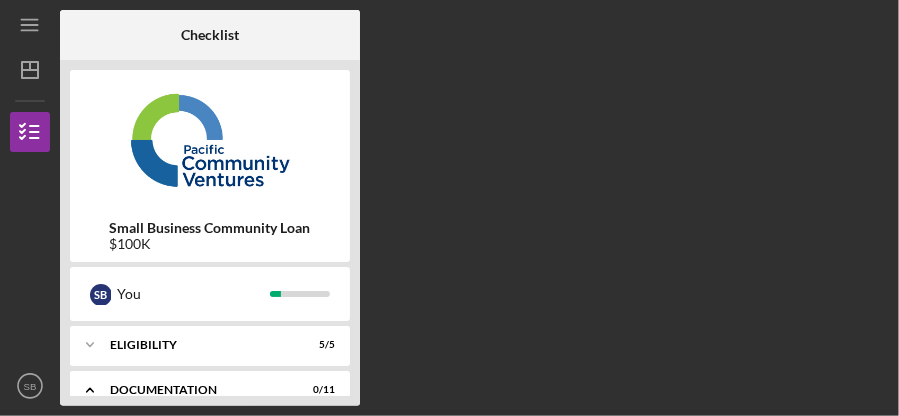 drag, startPoint x: 351, startPoint y: 154, endPoint x: 349, endPoint y: 204, distance: 50.039986 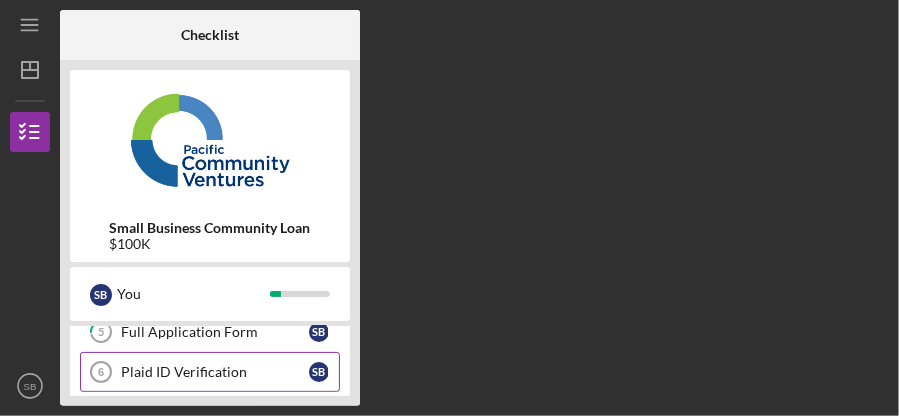 scroll, scrollTop: 0, scrollLeft: 0, axis: both 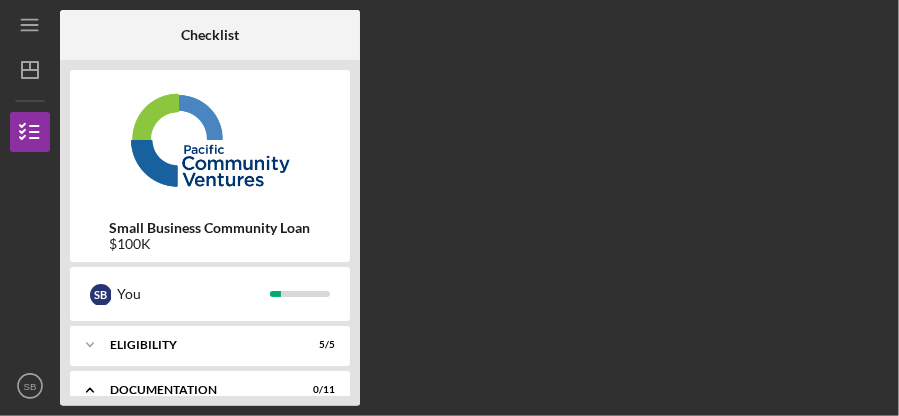 click on "Checklist Small Business Community Loan $100K S B You Icon/Expander Eligibility 5 / 5 Icon/Expander Documentation 0 / 11 5 Full Application Form S B Plaid ID Verification 6 Plaid ID Verification S B 2023 Business Tax Return 7 2023 Business Tax Return S B 2024 Business Tax Return 8 2024 Business Tax Return S B 2025 Year to Date Profit and Loss Statement 9 2025 Year to Date Profit and Loss Statement S B Personal Tax Return 10 Personal Tax Return S B Credit Report Authorization 11 Credit Report Authorization S B 3 Most Recent Business Bank Statements 12 3 Most Recent Business Bank Statements S B Company Debt Schedule 13 Company Debt Schedule S B Business Advising Form 14 Business Advising Form S B Financial Qualification Financial Qualification S B Icon/Expander Underwriting 0 / 2 Icon/Expander Prefunding Items 0 / 10" at bounding box center (474, 208) 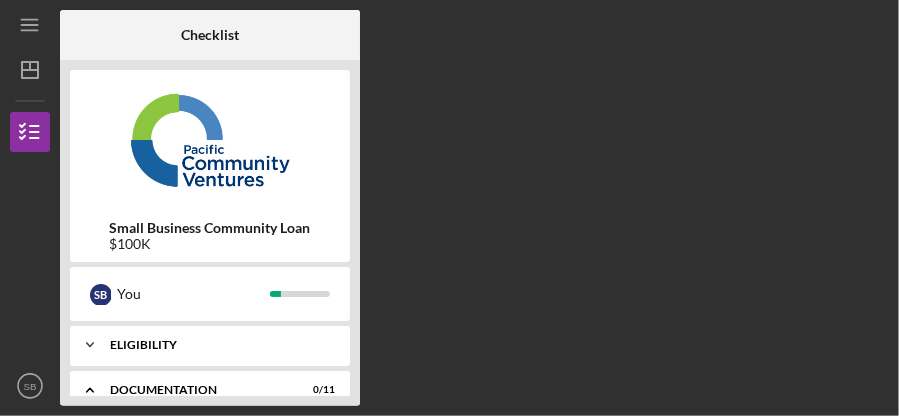 click on "Icon/Expander" 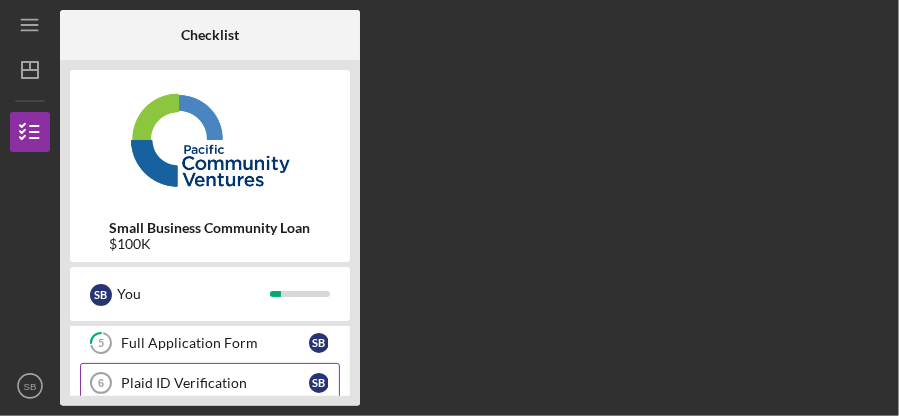 scroll, scrollTop: 400, scrollLeft: 0, axis: vertical 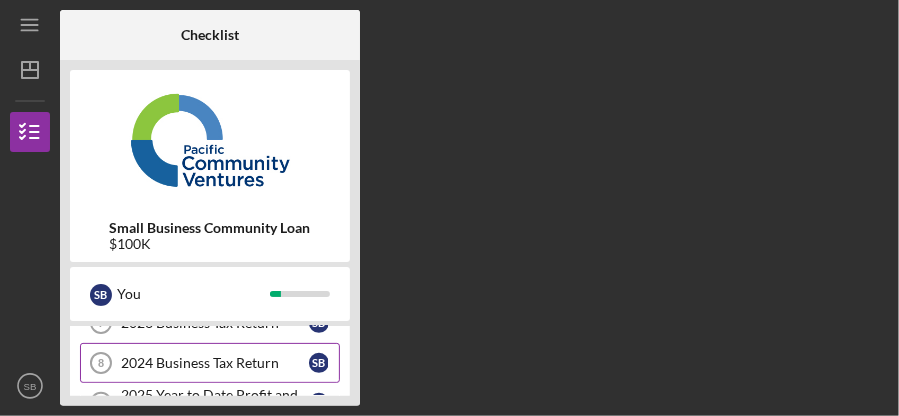 drag, startPoint x: 183, startPoint y: 330, endPoint x: 190, endPoint y: 346, distance: 17.464249 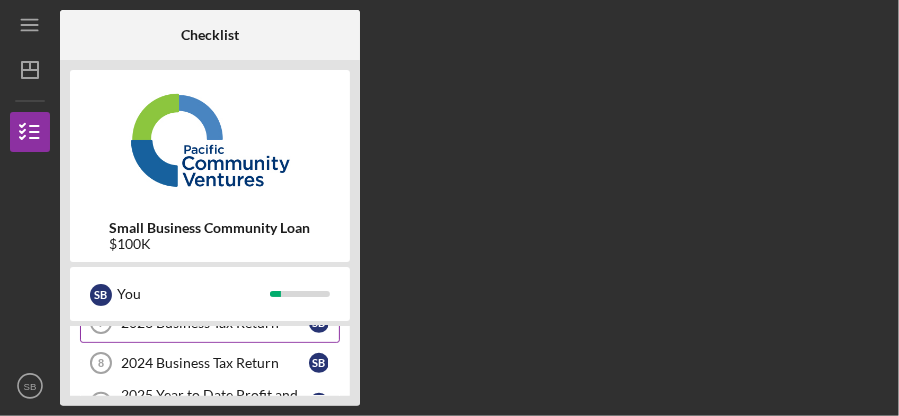 click on "[YEAR] Business Tax Return 7 [YEAR] Business Tax Return S B" at bounding box center [210, 323] 